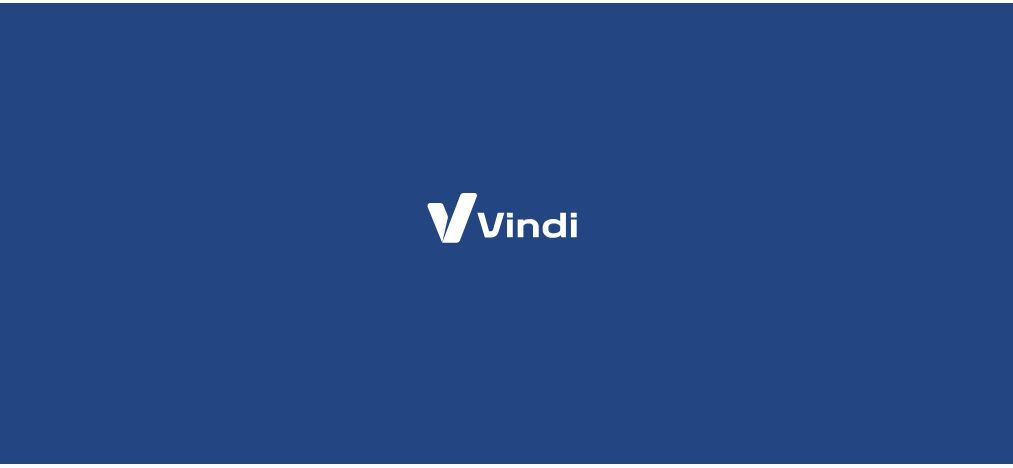 scroll, scrollTop: 0, scrollLeft: 0, axis: both 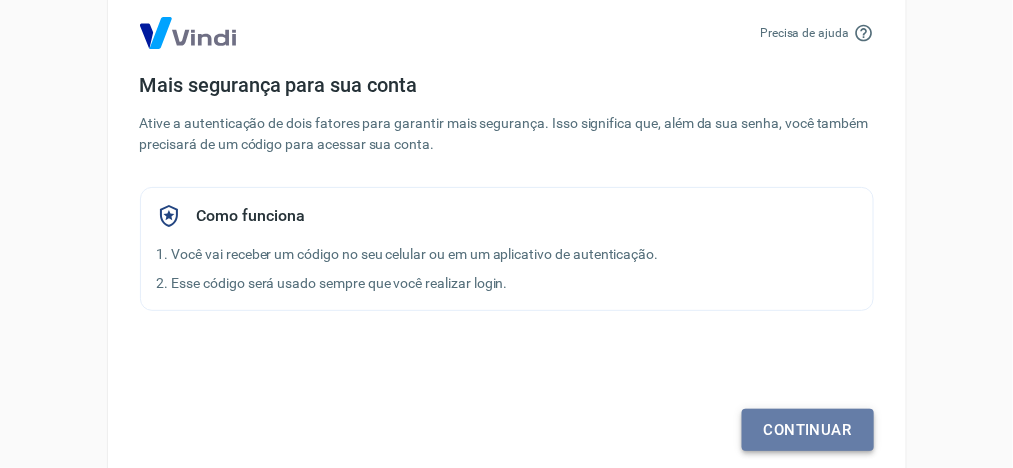click on "Continuar" at bounding box center (808, 430) 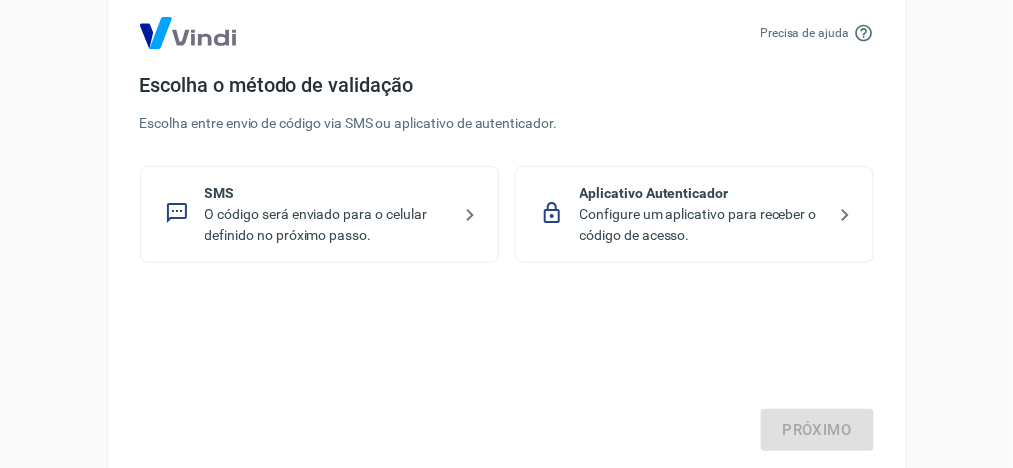 click on "Aplicativo Autenticador" at bounding box center (702, 193) 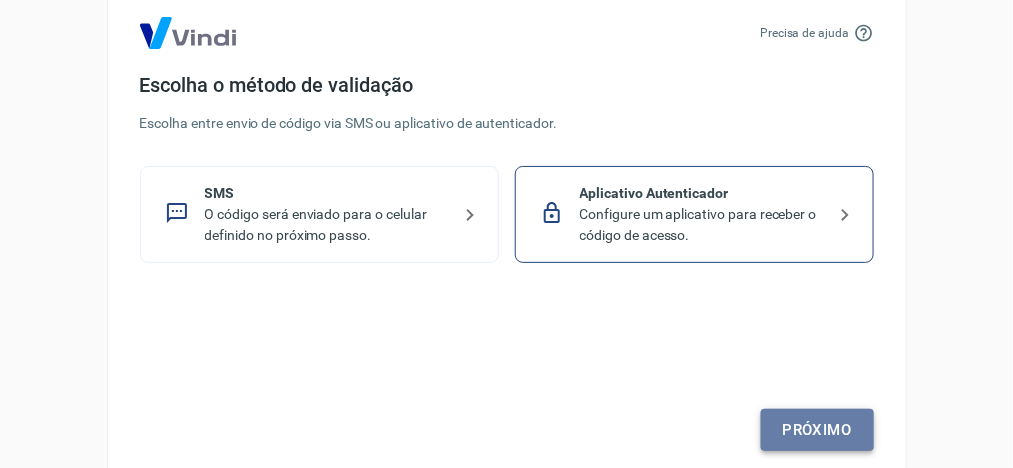 click on "Próximo" at bounding box center [817, 430] 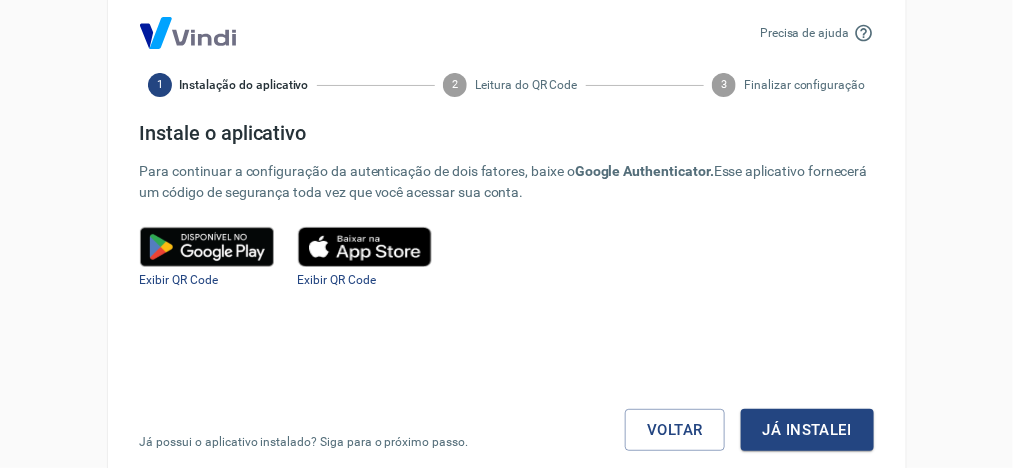 scroll, scrollTop: 15, scrollLeft: 0, axis: vertical 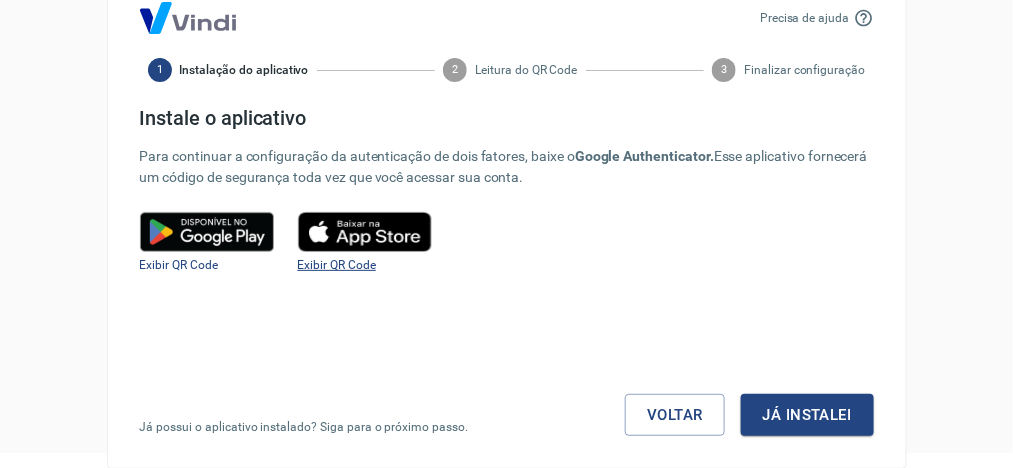 click on "Exibir QR Code" at bounding box center (337, 265) 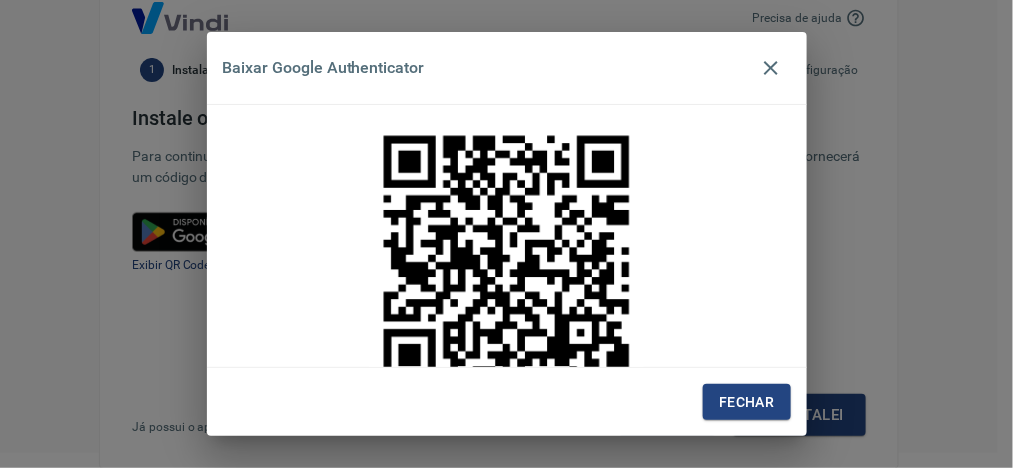 scroll, scrollTop: 0, scrollLeft: 0, axis: both 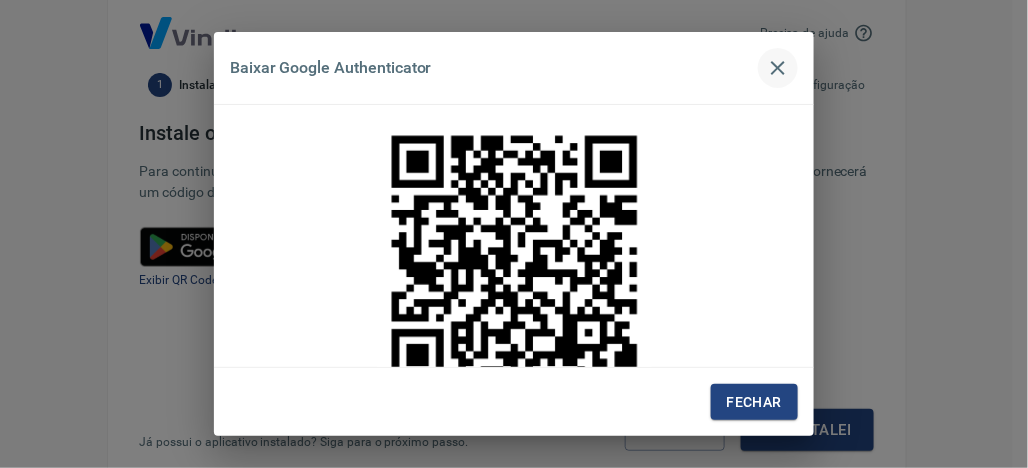 click 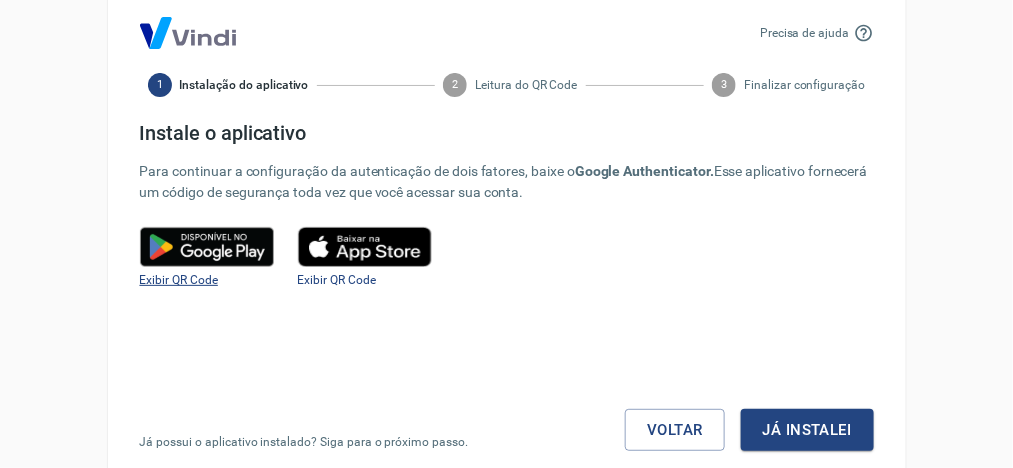 click on "Exibir QR Code" at bounding box center [179, 280] 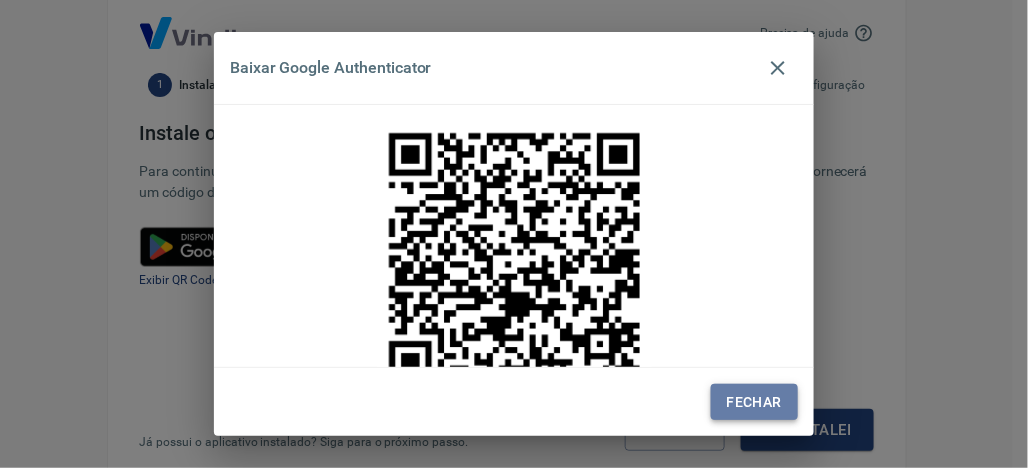 click on "Fechar" at bounding box center [754, 402] 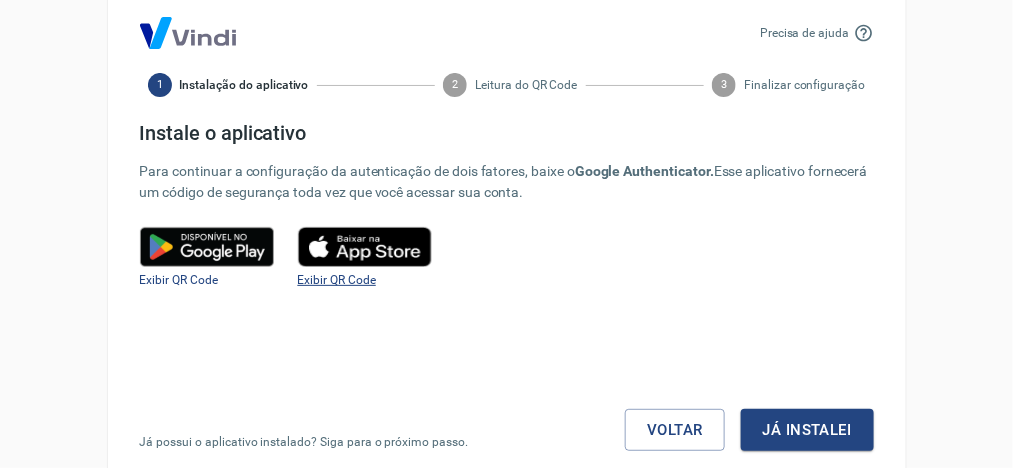 click on "Exibir QR Code" at bounding box center (337, 280) 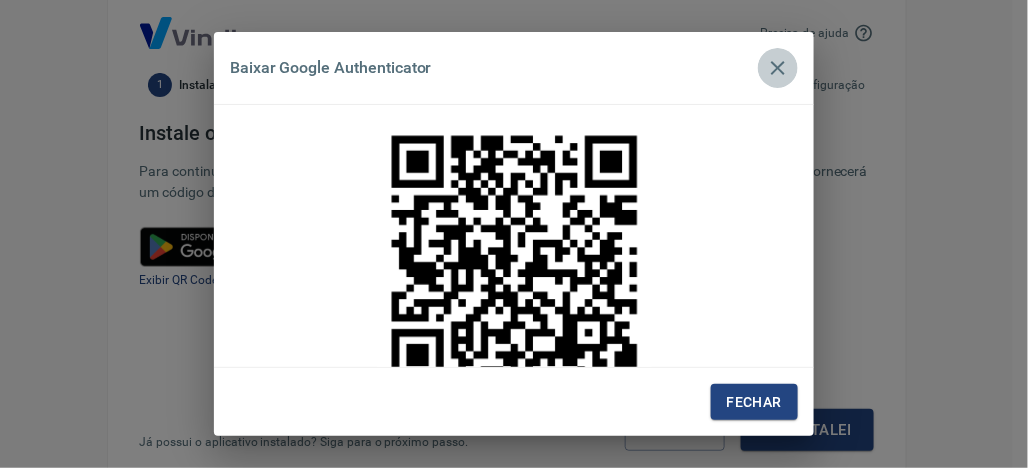 click 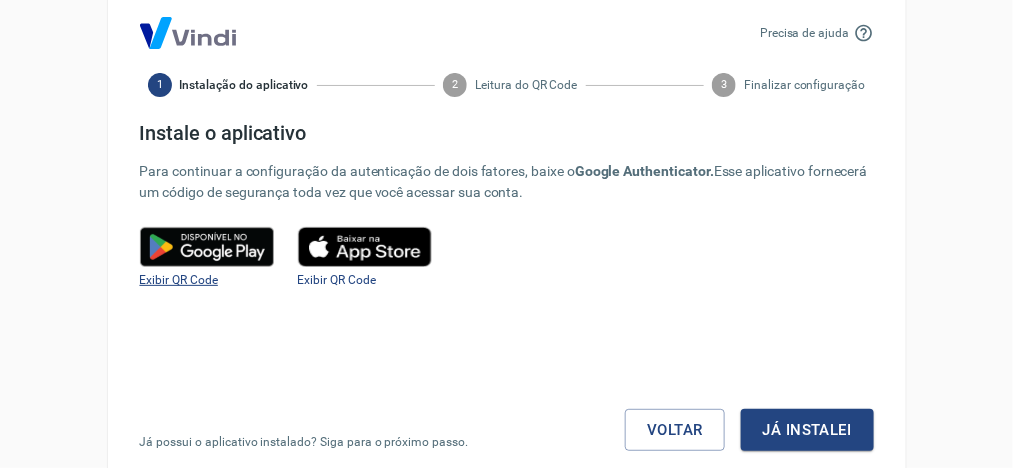 click on "Exibir QR Code" at bounding box center (179, 280) 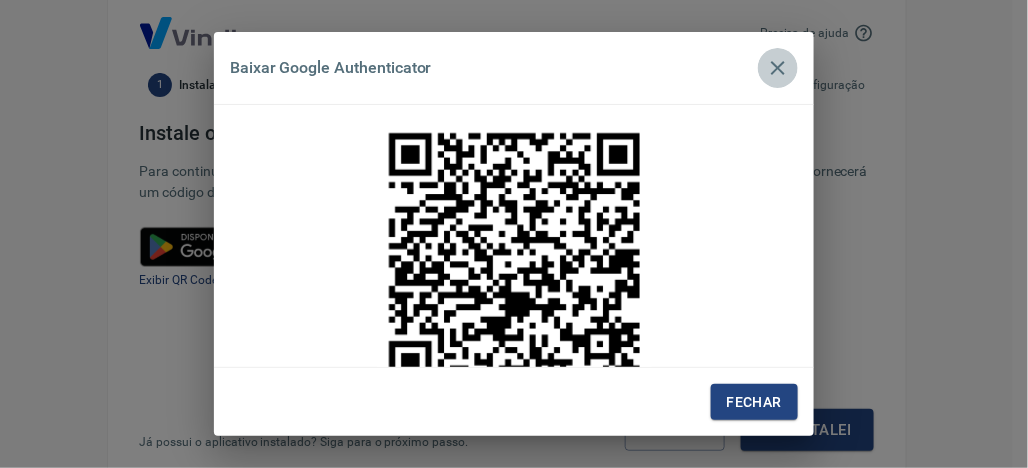 click 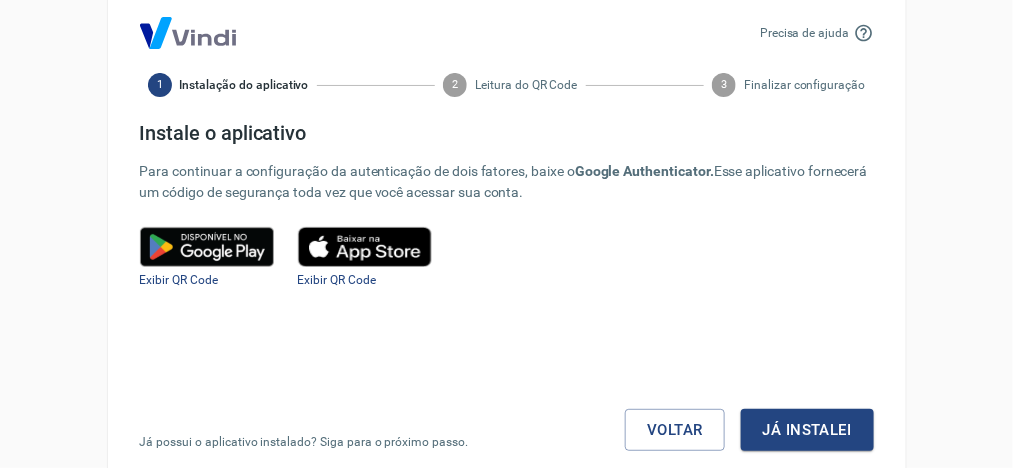 scroll, scrollTop: 15, scrollLeft: 0, axis: vertical 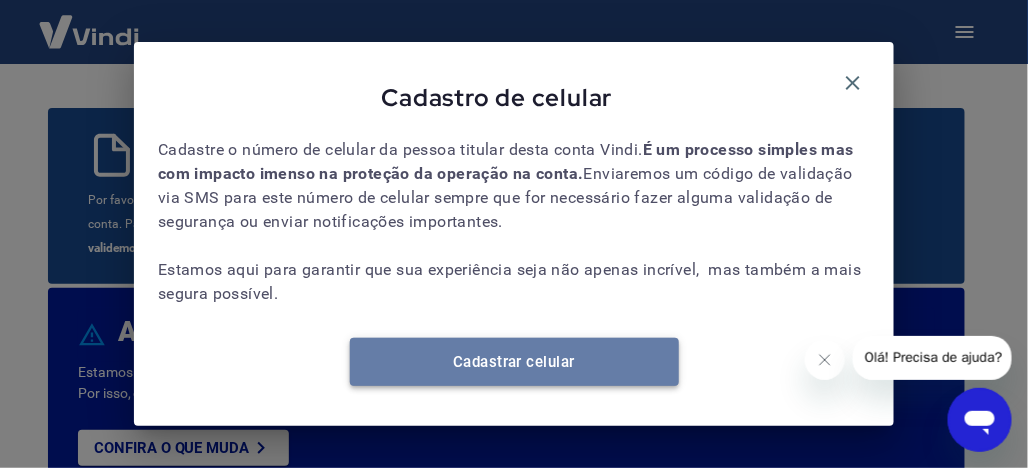 click on "Cadastrar celular" at bounding box center [514, 362] 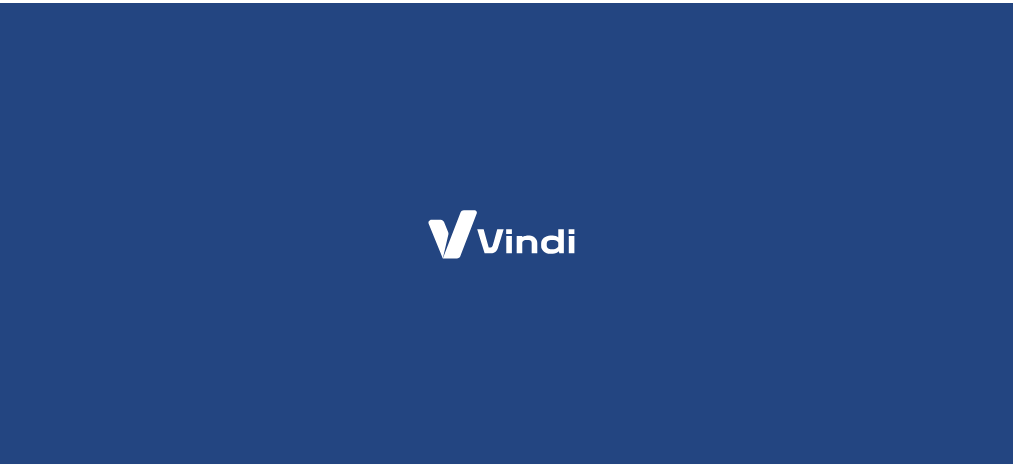 scroll, scrollTop: 0, scrollLeft: 0, axis: both 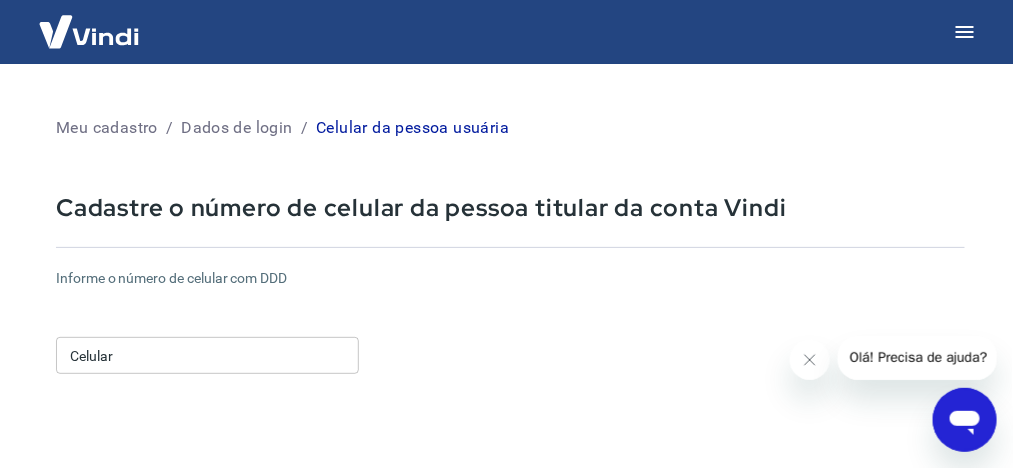 click on "Celular" at bounding box center (207, 355) 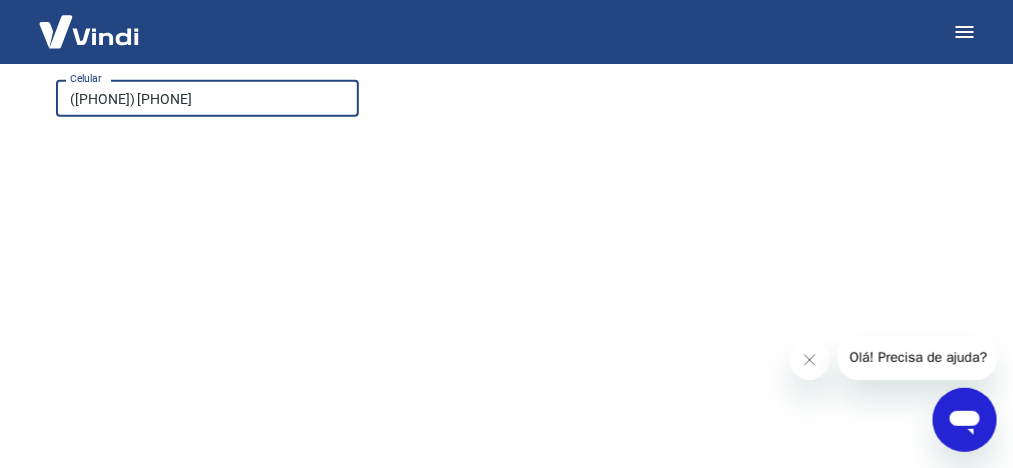 scroll, scrollTop: 477, scrollLeft: 0, axis: vertical 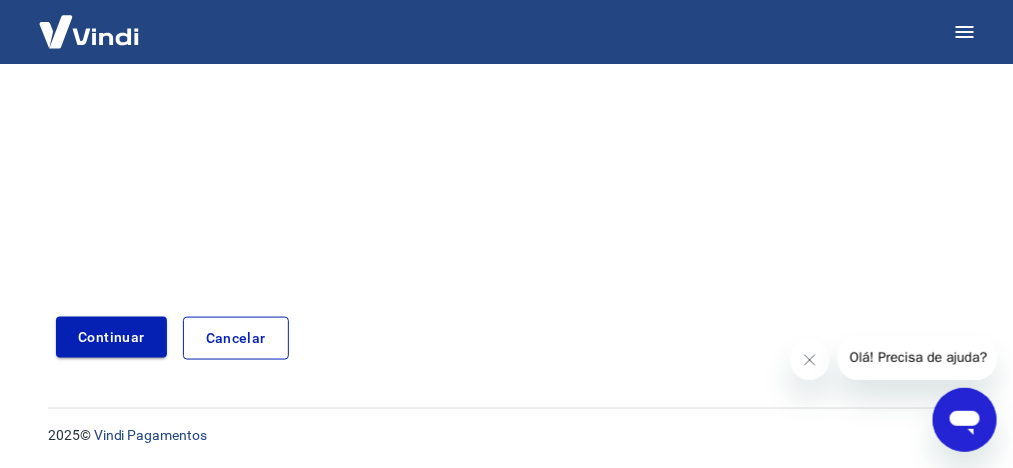 type on "([PHONE]) [PHONE]" 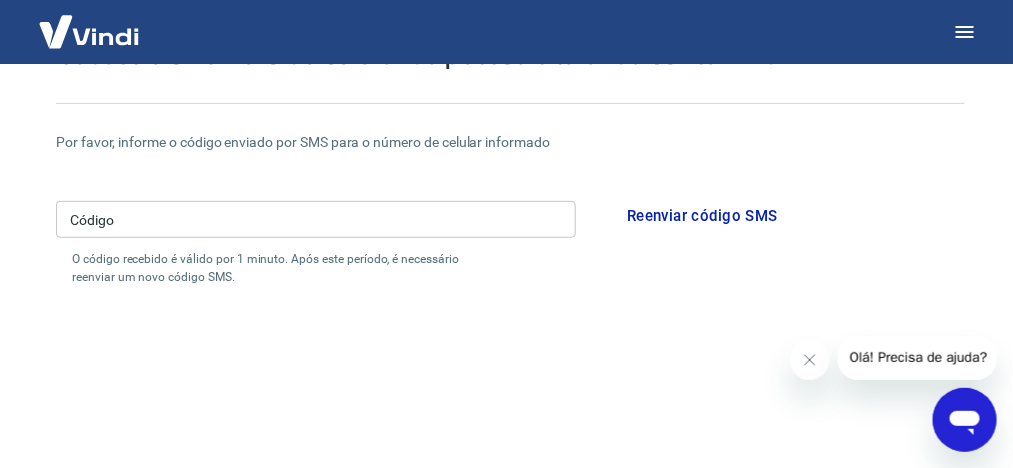 scroll, scrollTop: 177, scrollLeft: 0, axis: vertical 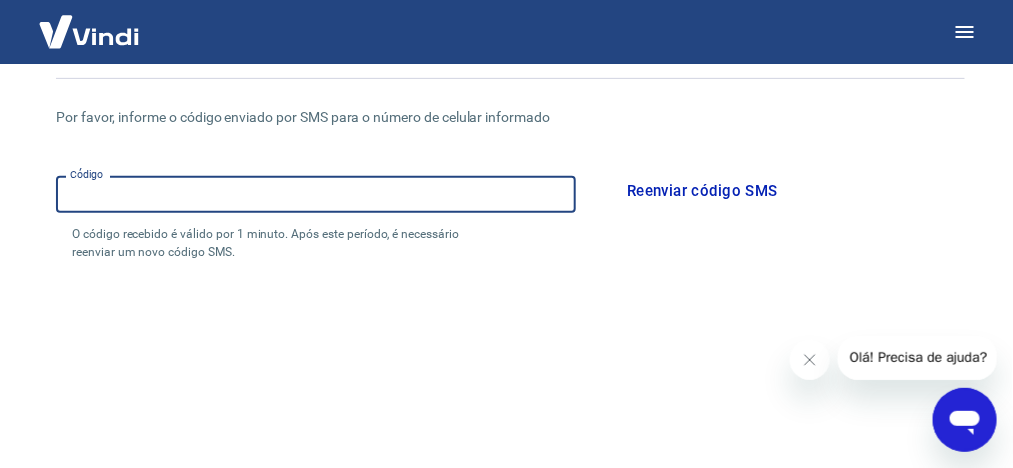 click on "Código" at bounding box center (316, 194) 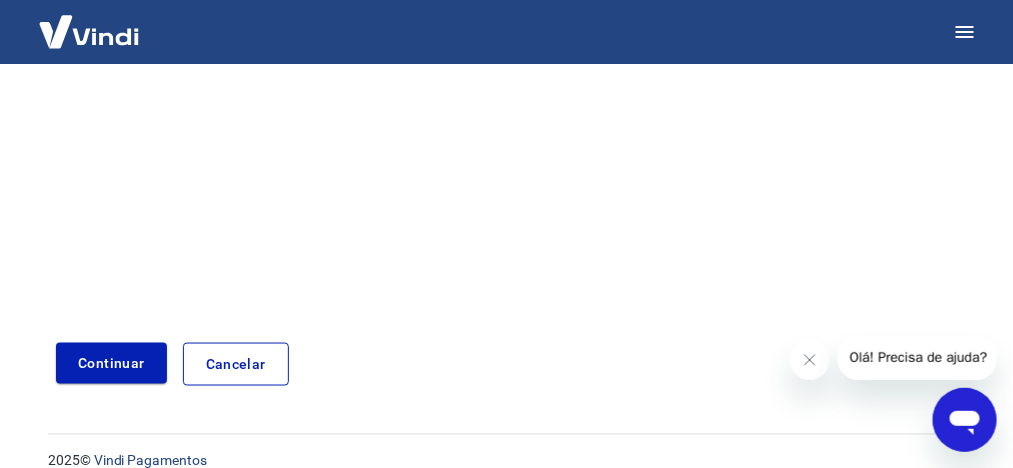 scroll, scrollTop: 553, scrollLeft: 0, axis: vertical 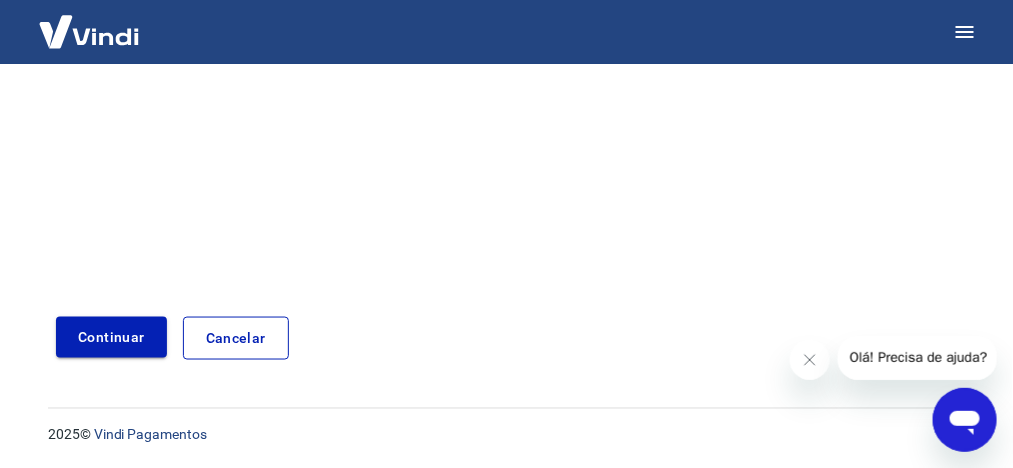 type on "855576" 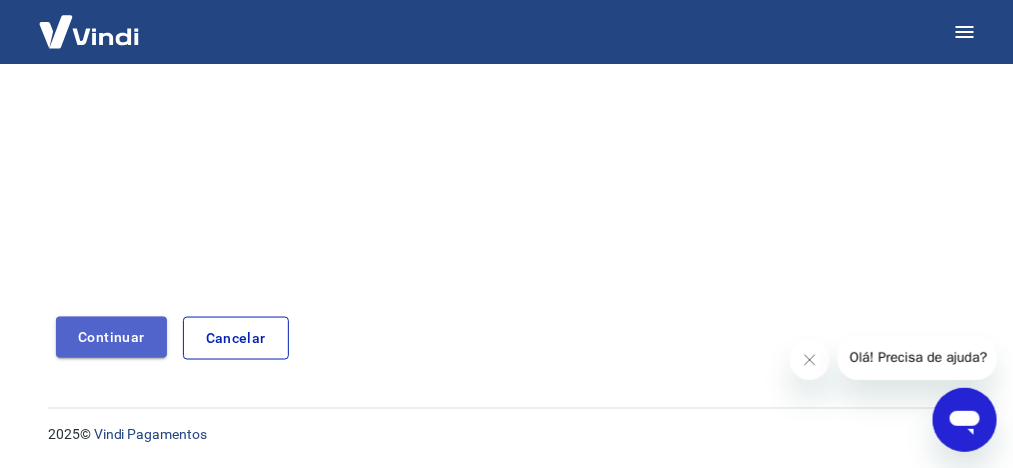 click on "Continuar" at bounding box center (111, 337) 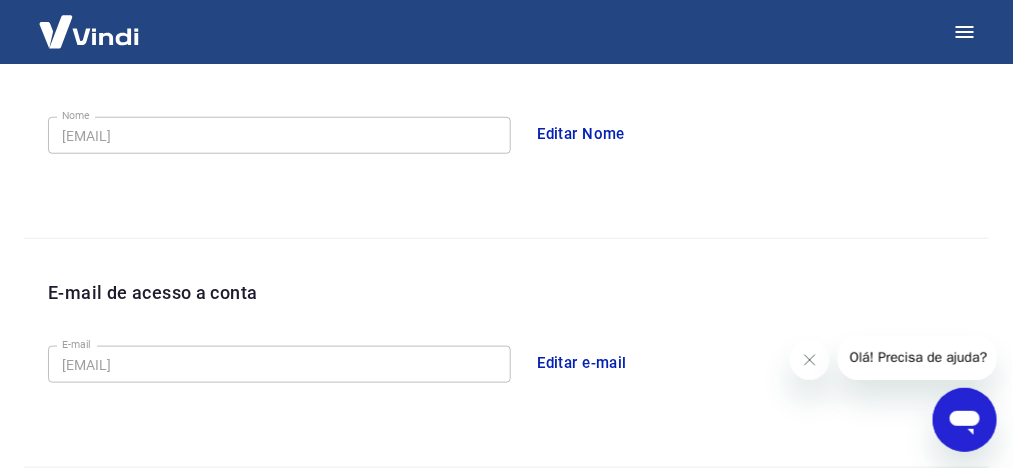 scroll, scrollTop: 400, scrollLeft: 0, axis: vertical 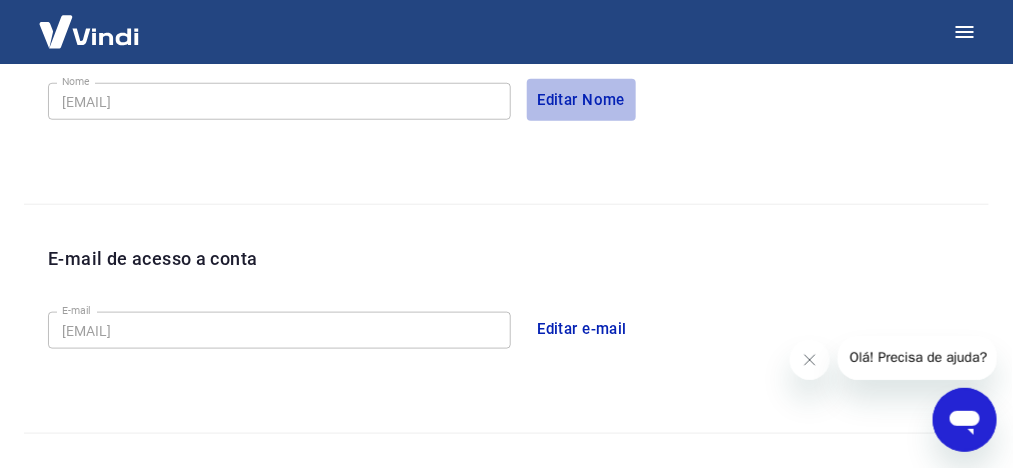 click on "Editar Nome" at bounding box center [582, 100] 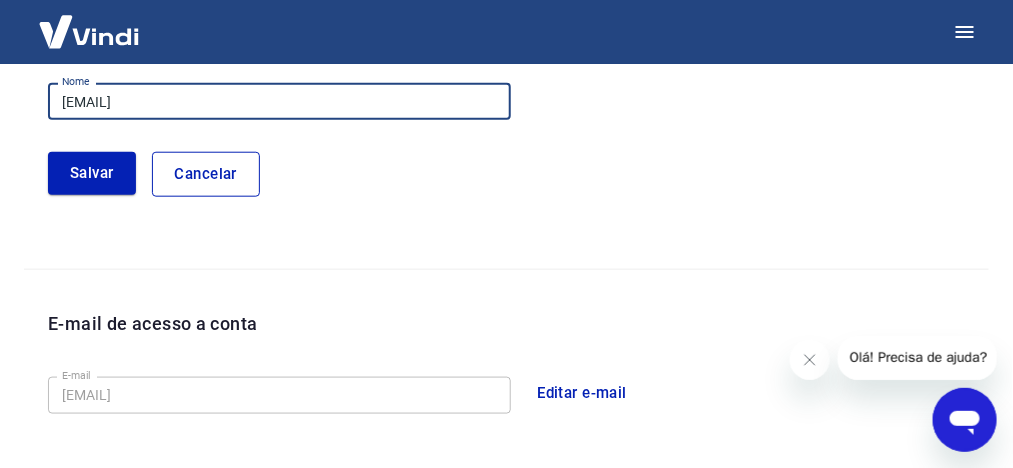 click on "toprmcosmeticos@gmail.com" at bounding box center [279, 101] 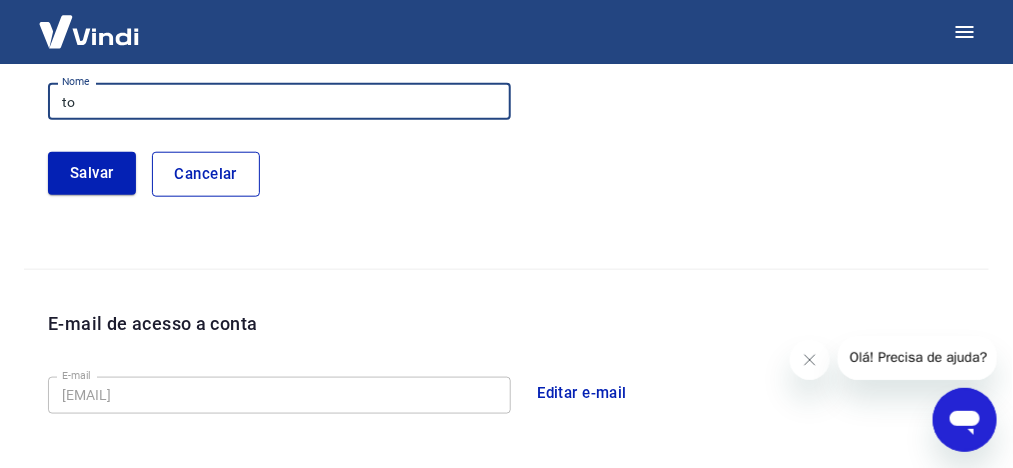 type on "t" 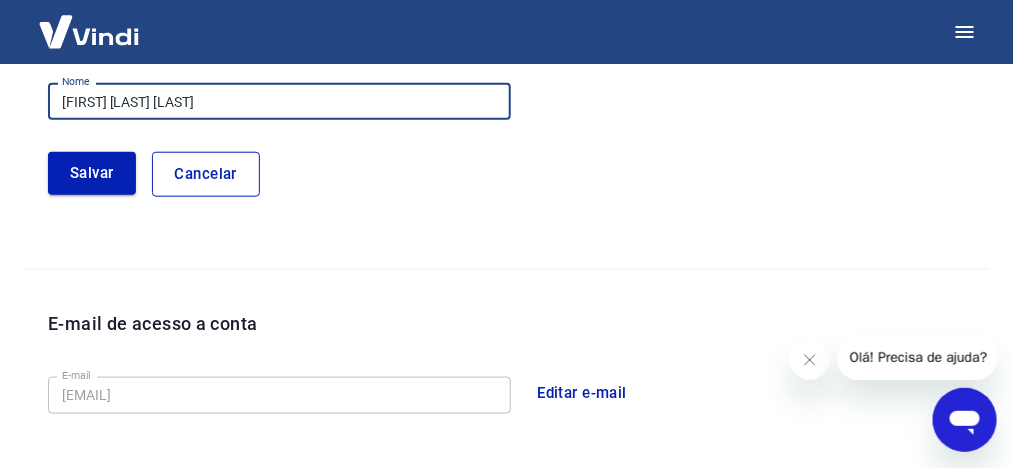 type on "ridavo jose dos santos" 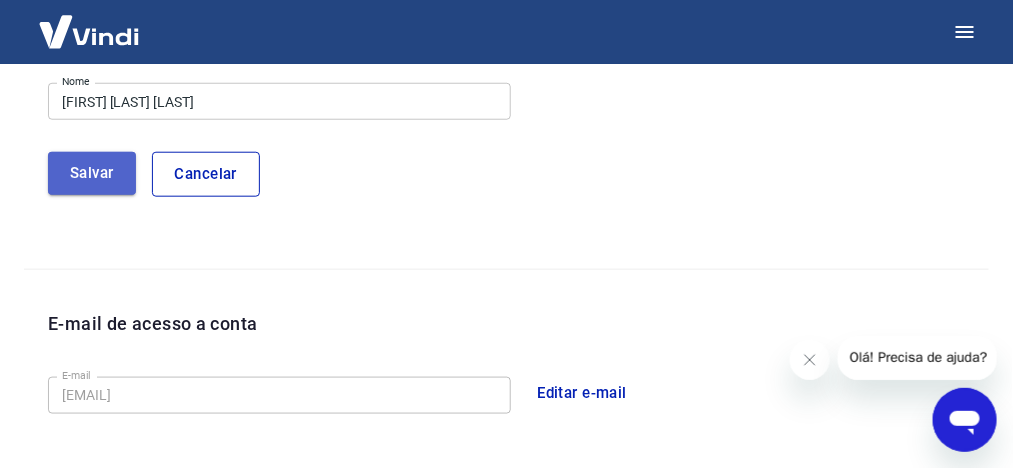 click on "Salvar" at bounding box center (92, 173) 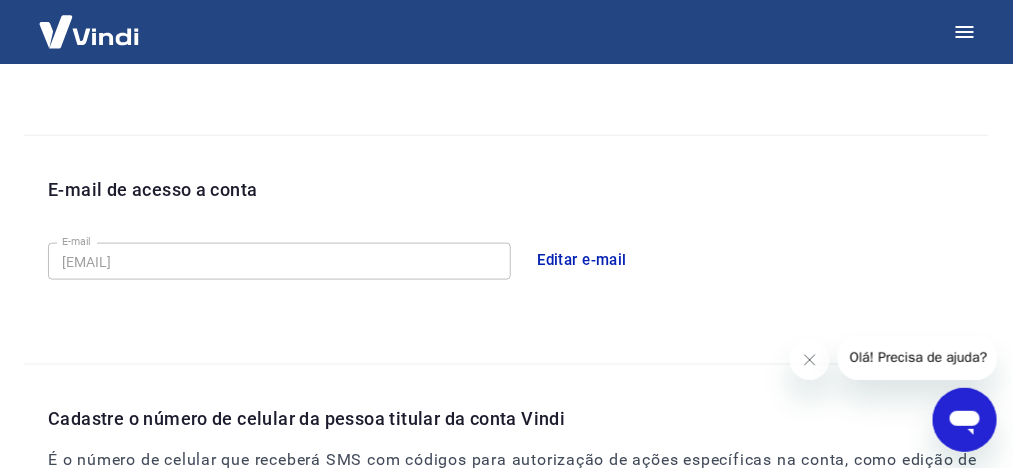 scroll, scrollTop: 499, scrollLeft: 0, axis: vertical 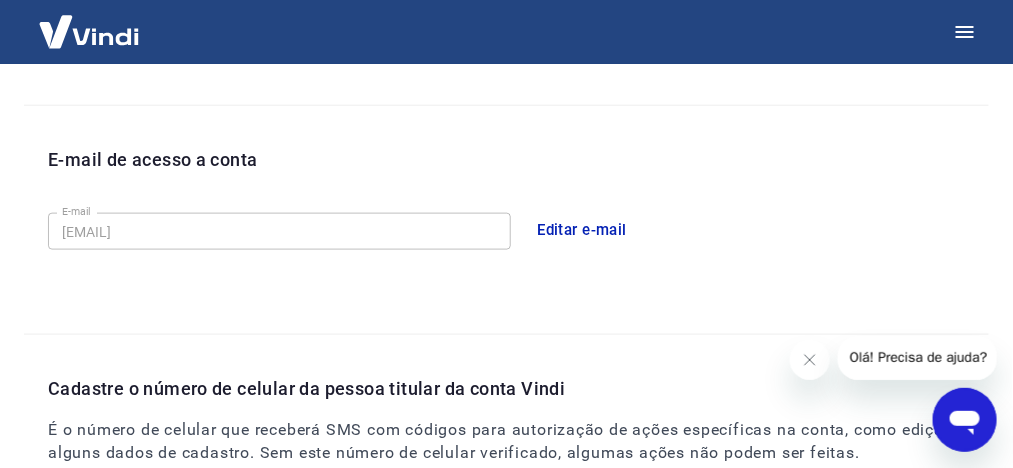 click on "Editar e-mail" at bounding box center [583, 230] 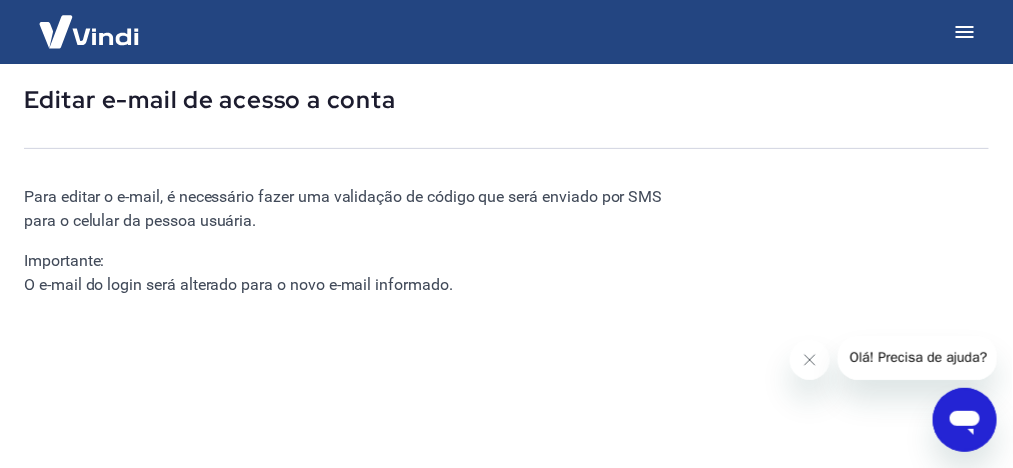 scroll, scrollTop: 0, scrollLeft: 0, axis: both 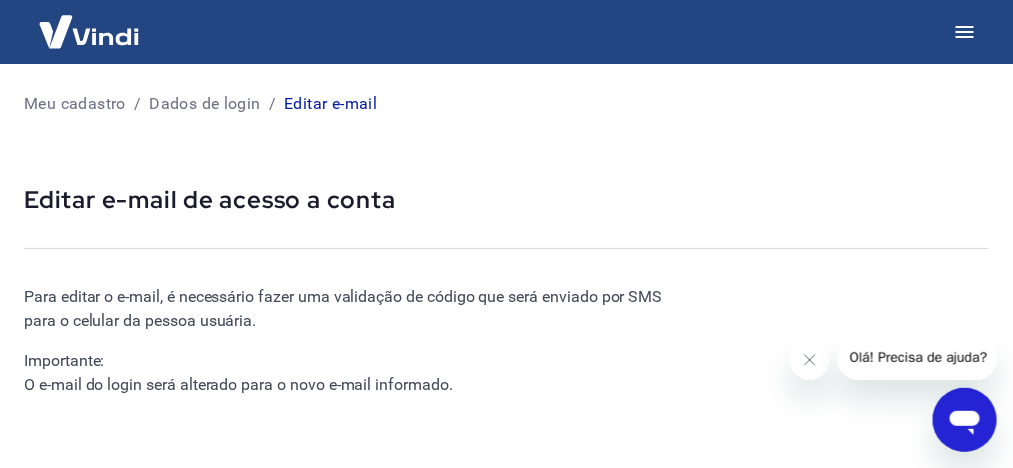 click on "Editar e-mail" at bounding box center (330, 104) 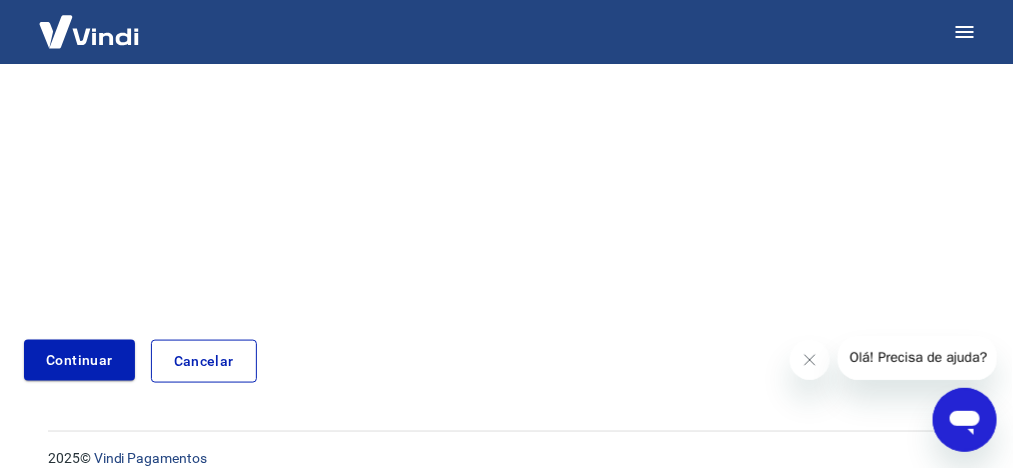 scroll, scrollTop: 471, scrollLeft: 0, axis: vertical 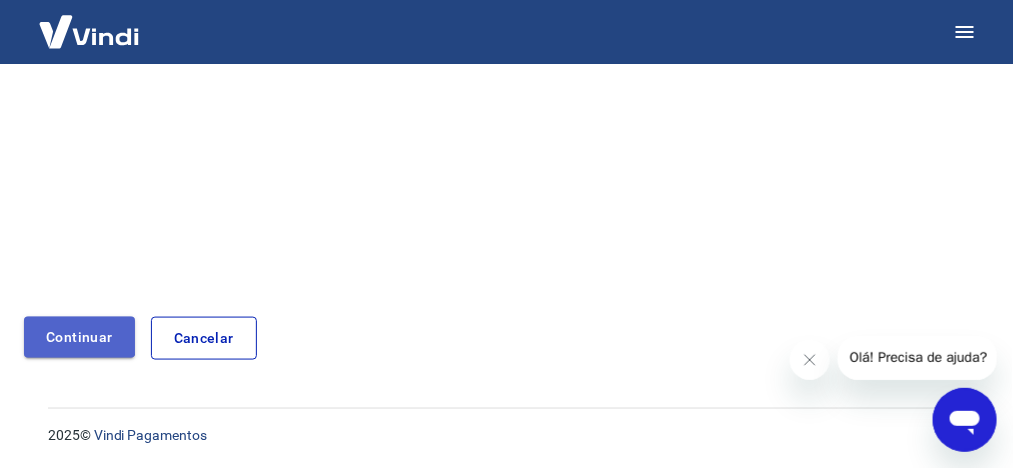 click on "Continuar" at bounding box center [79, 337] 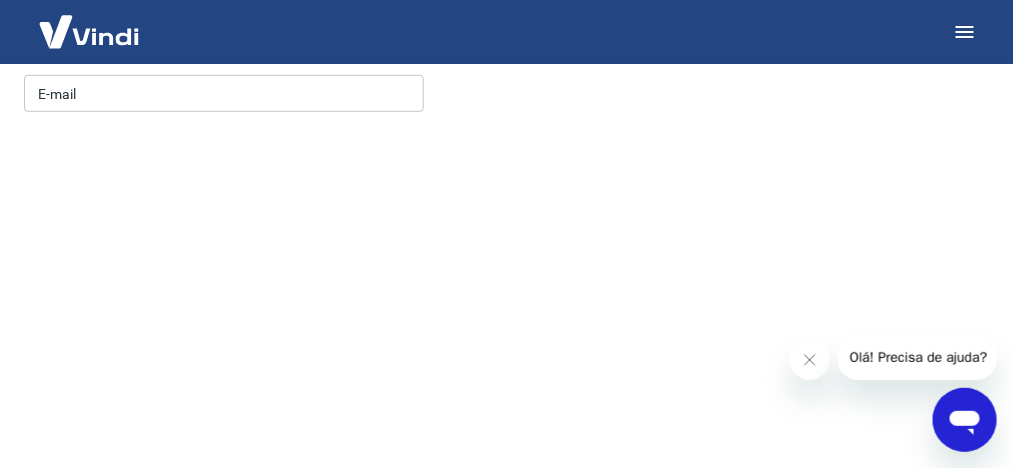 scroll, scrollTop: 210, scrollLeft: 0, axis: vertical 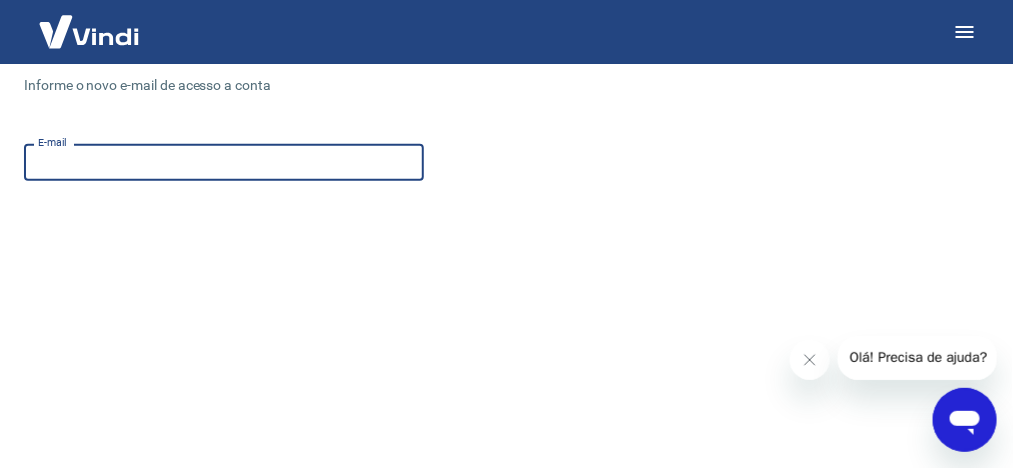 click on "E-mail" at bounding box center (224, 162) 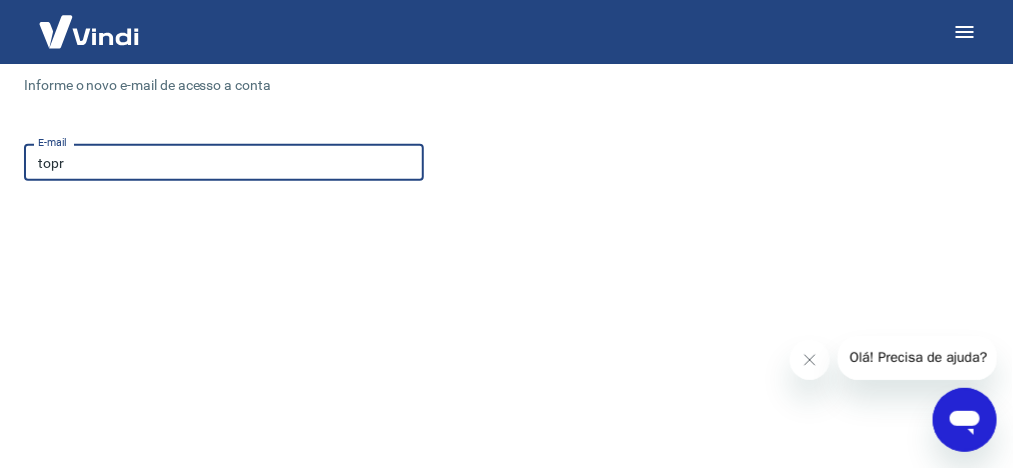 type on "toprmcosmeticos@gmail.com" 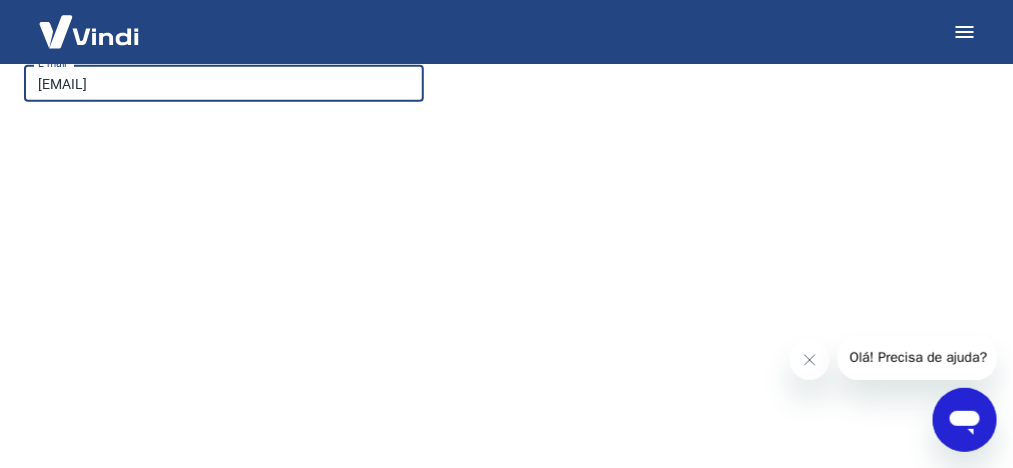 scroll, scrollTop: 510, scrollLeft: 0, axis: vertical 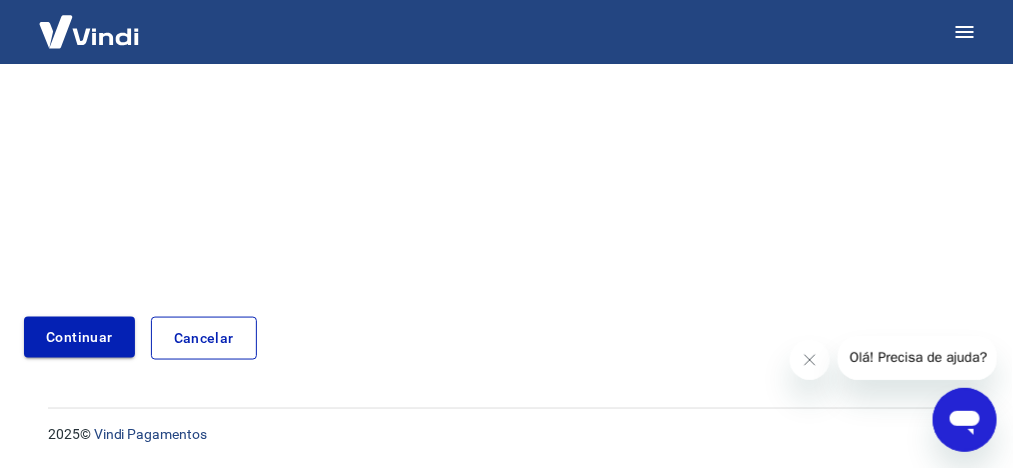 click on "Continuar" at bounding box center [79, 337] 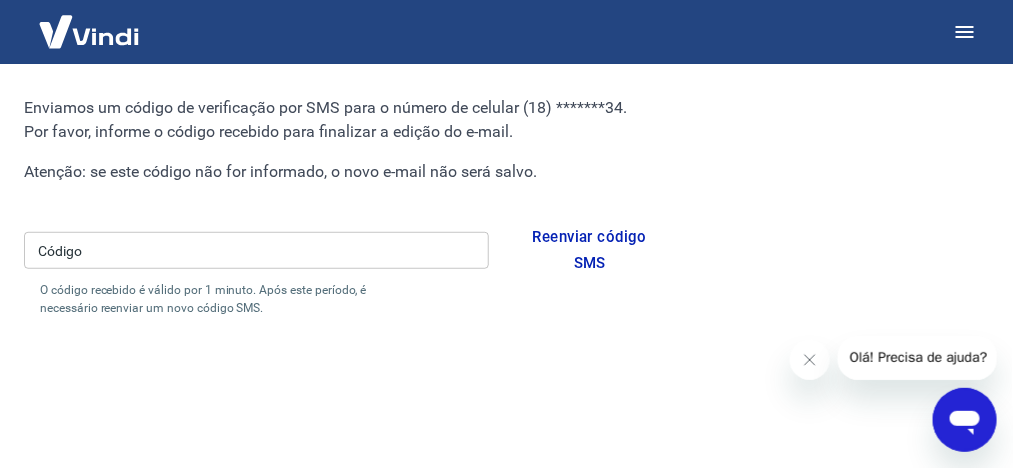 scroll, scrollTop: 152, scrollLeft: 0, axis: vertical 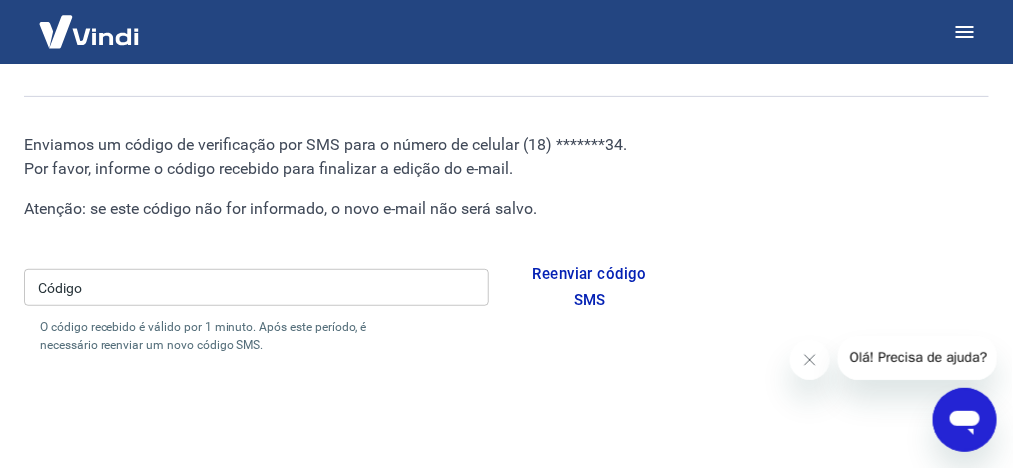 click on "Código" at bounding box center (256, 287) 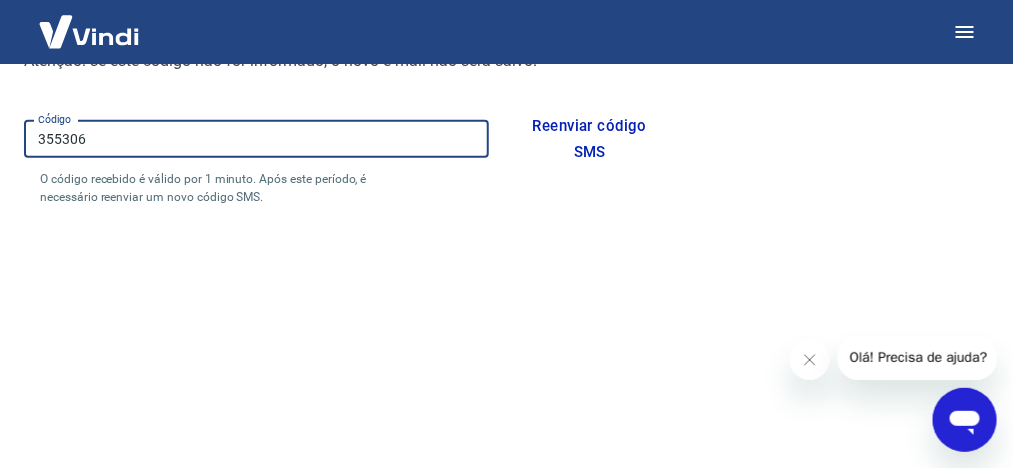 scroll, scrollTop: 452, scrollLeft: 0, axis: vertical 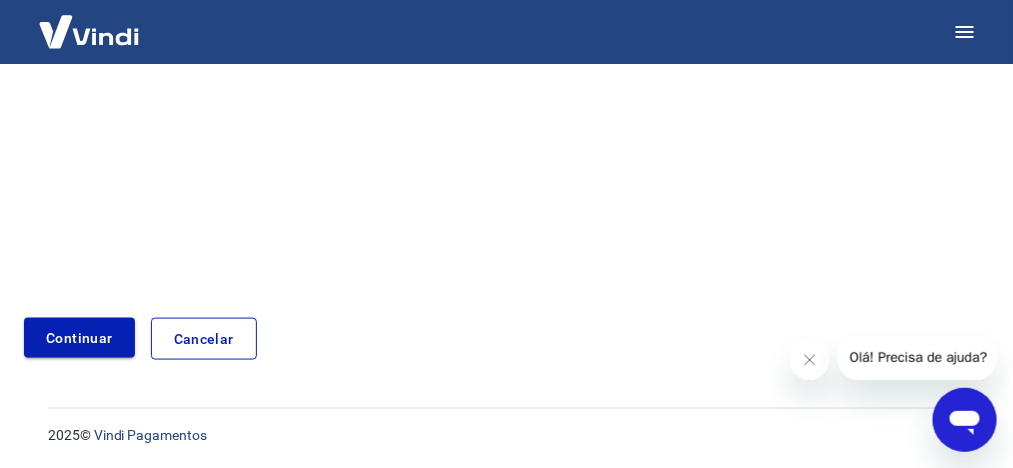 type on "355306" 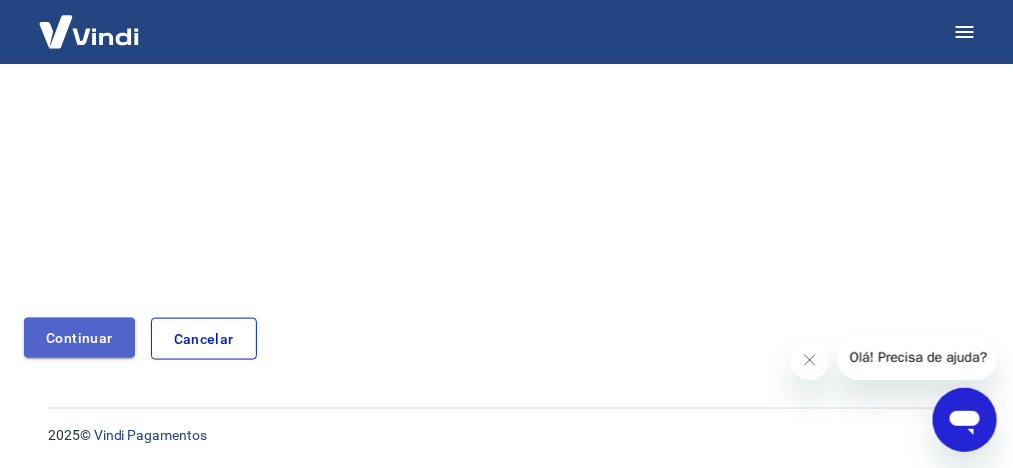 click on "Continuar" at bounding box center [79, 338] 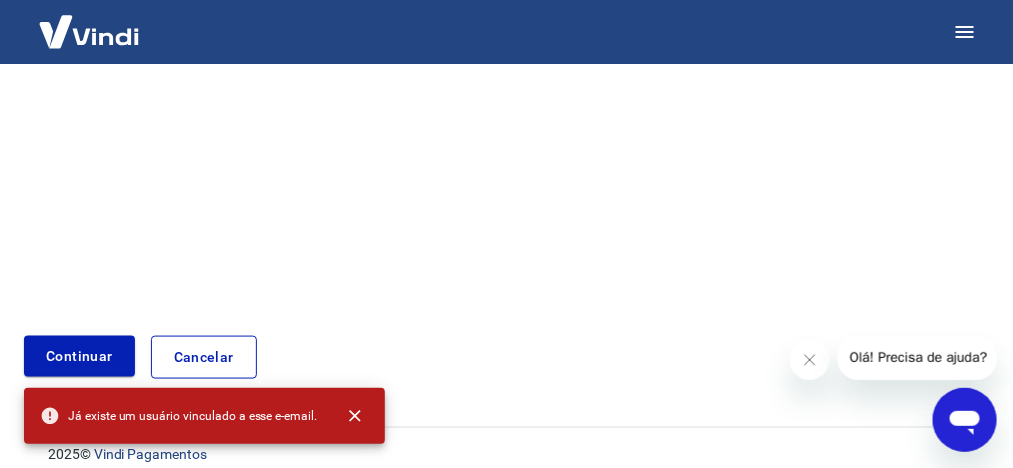 scroll, scrollTop: 471, scrollLeft: 0, axis: vertical 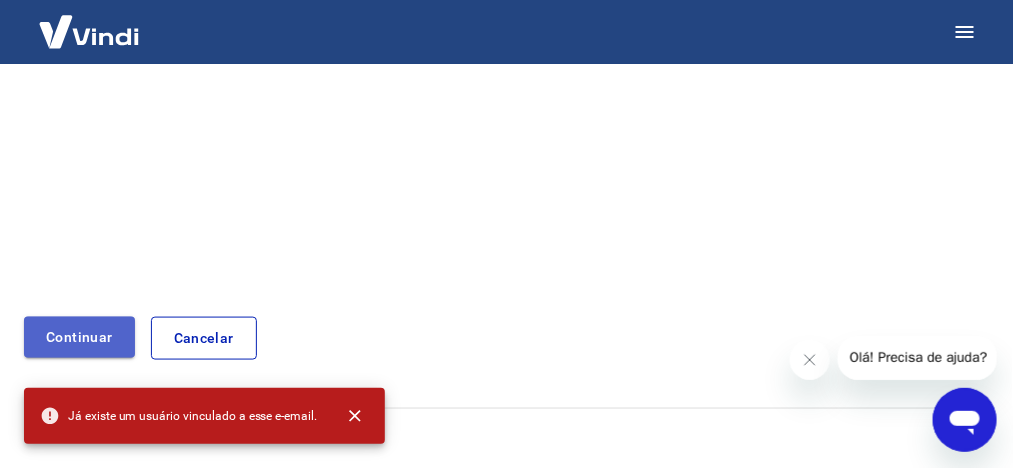 click on "Continuar" at bounding box center [79, 337] 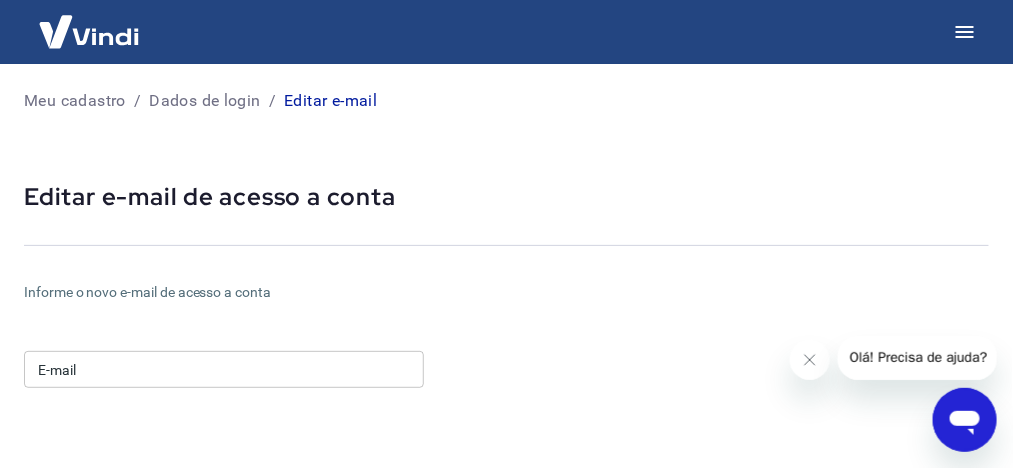 scroll, scrollTop: 0, scrollLeft: 0, axis: both 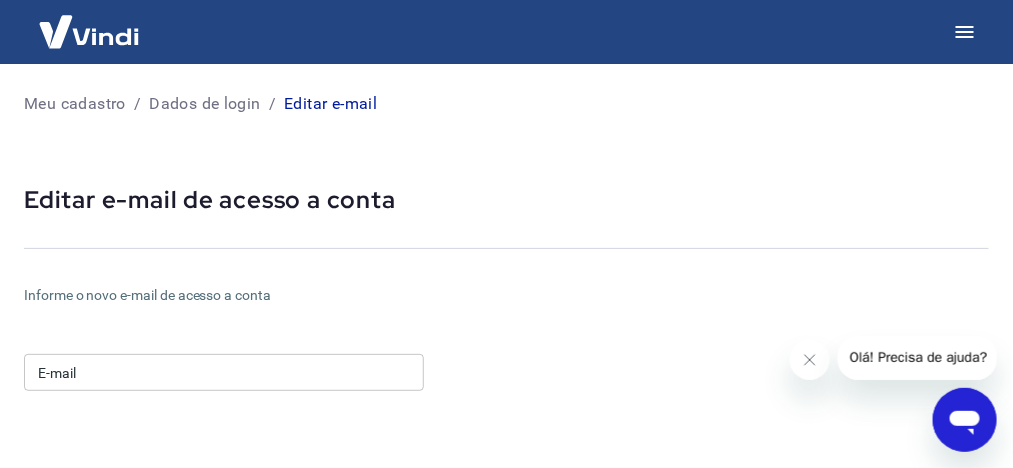 click on "Meu cadastro" at bounding box center (75, 104) 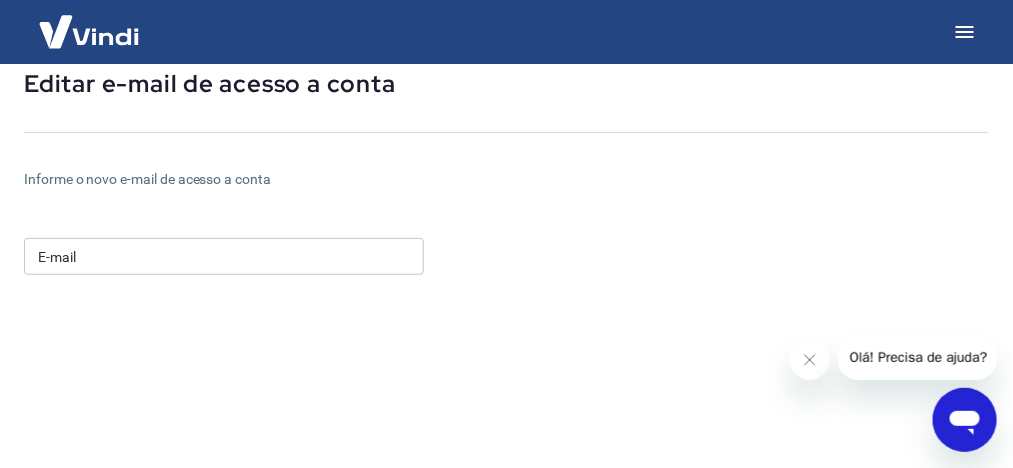 scroll, scrollTop: 100, scrollLeft: 0, axis: vertical 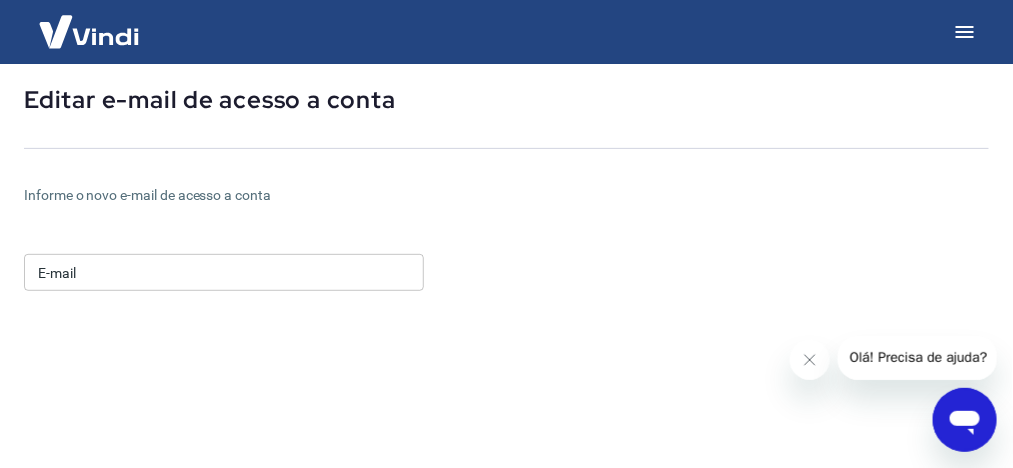 click on "E-mail" at bounding box center (224, 272) 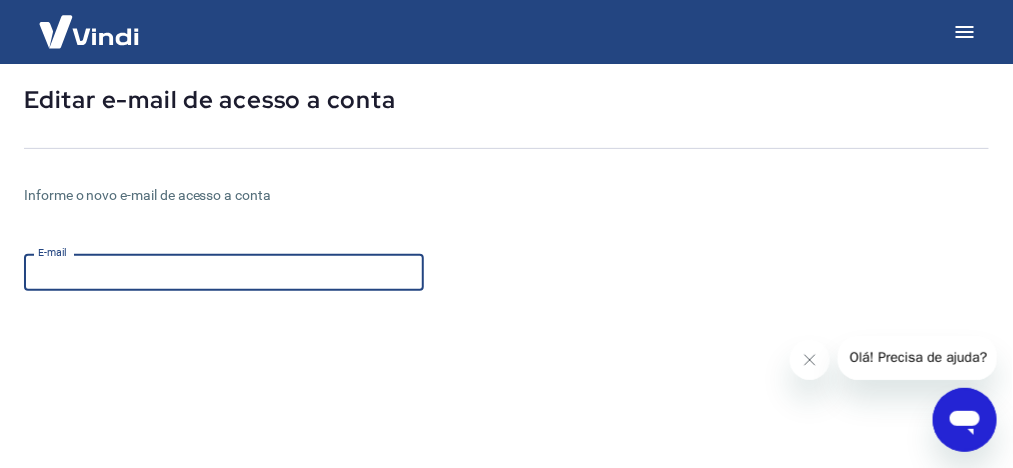 type on "brancoymartineli@gmail.com" 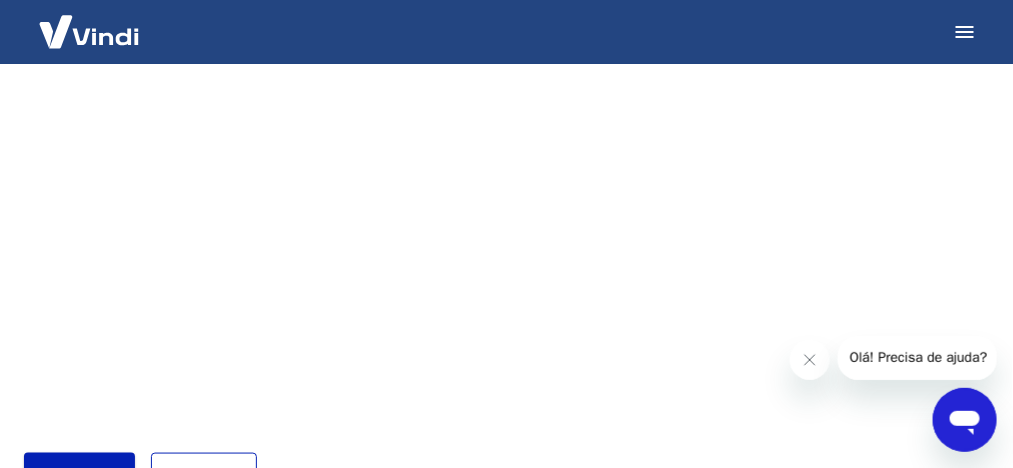 scroll, scrollTop: 400, scrollLeft: 0, axis: vertical 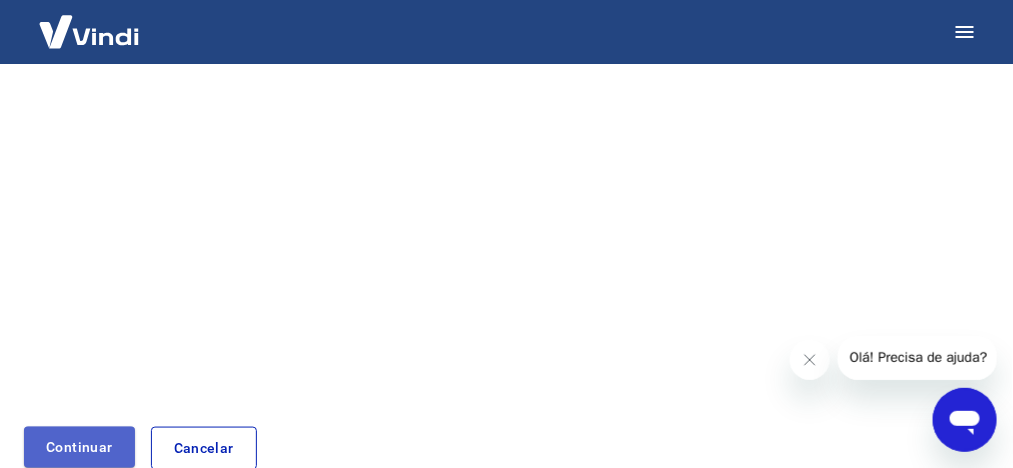 click on "Continuar" at bounding box center [79, 447] 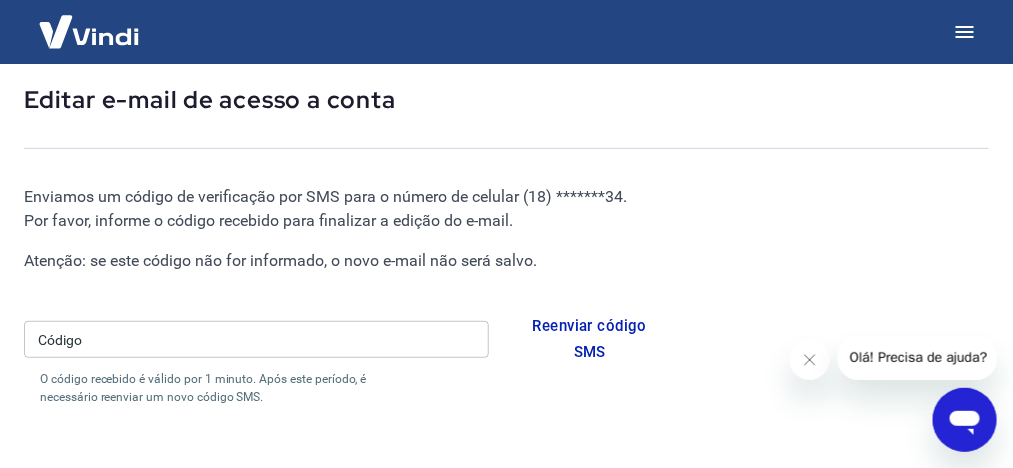 scroll, scrollTop: 300, scrollLeft: 0, axis: vertical 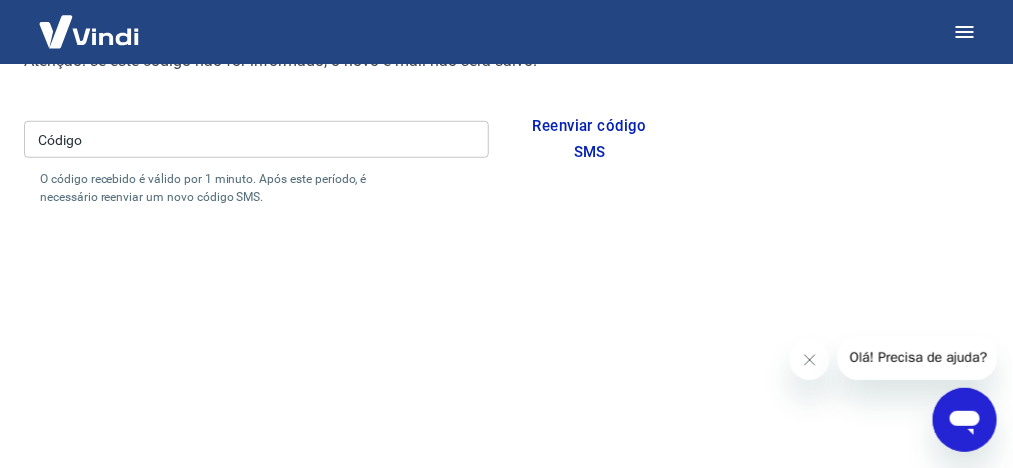 click on "Código" at bounding box center [256, 139] 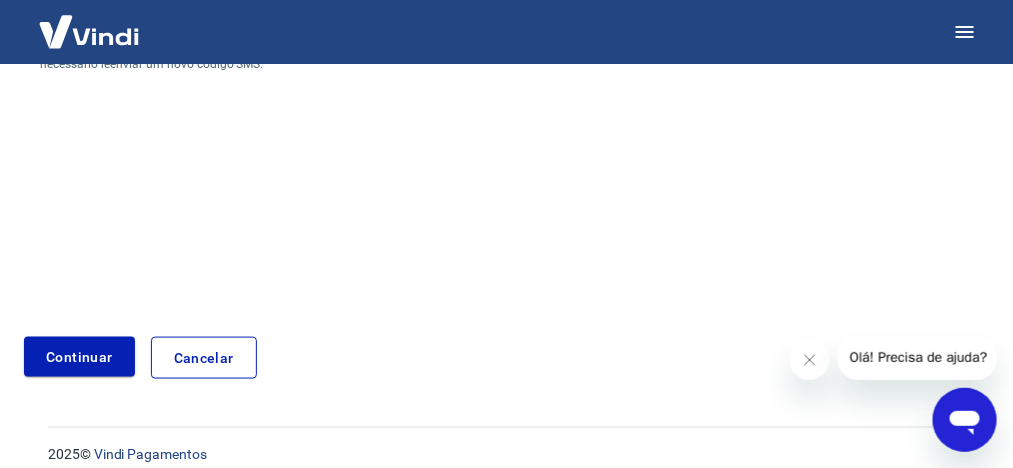 scroll, scrollTop: 452, scrollLeft: 0, axis: vertical 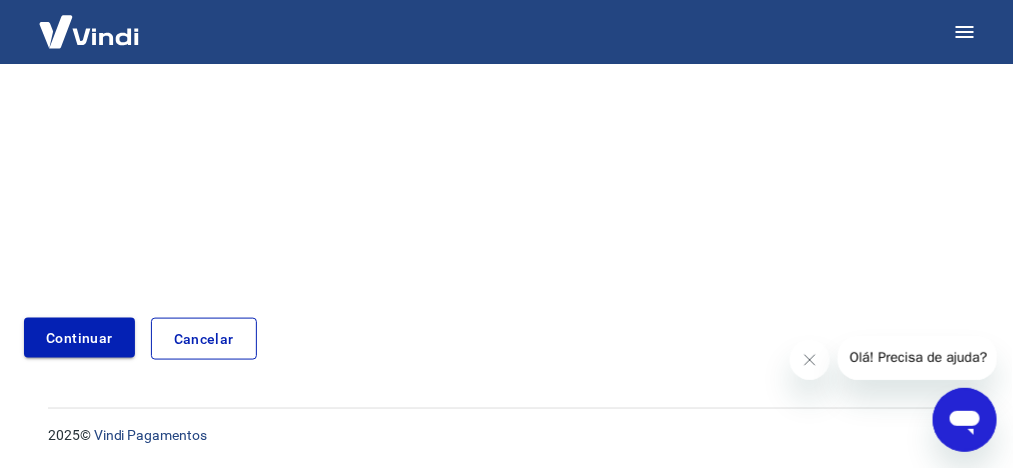 type on "211832" 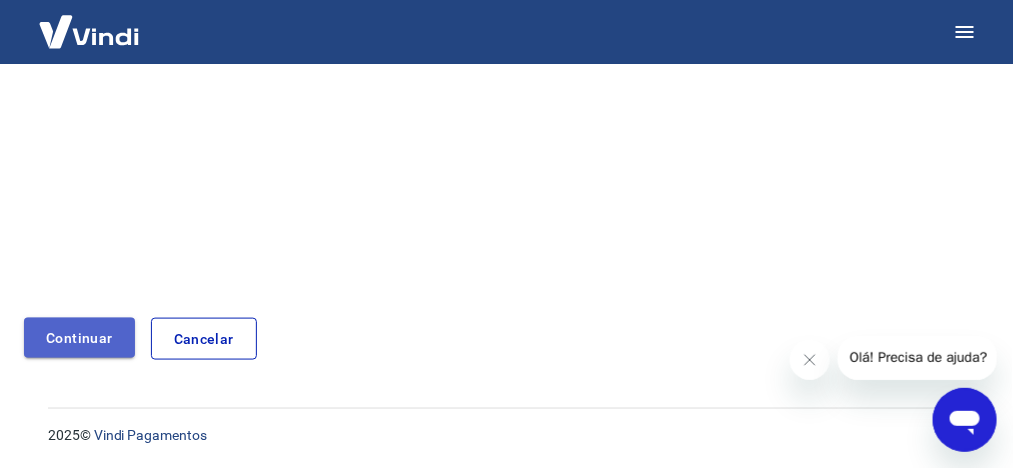 click on "Continuar" at bounding box center (79, 338) 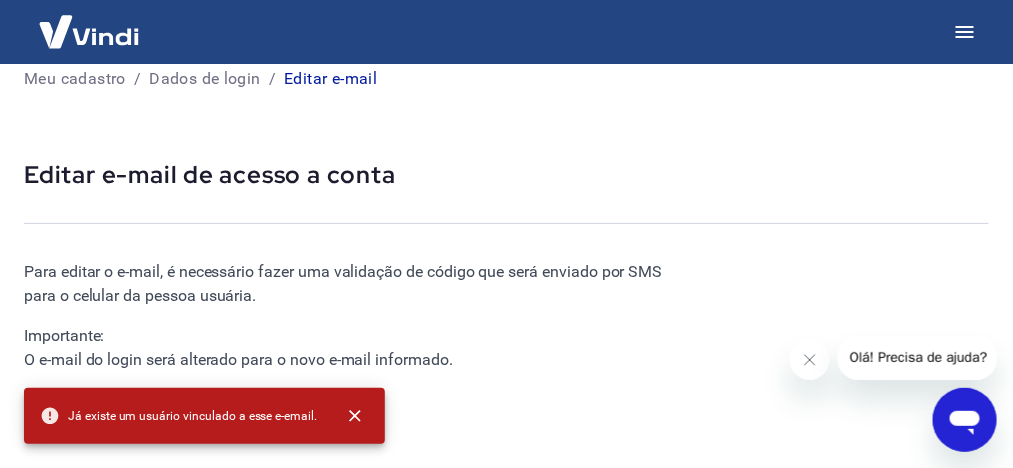 scroll, scrollTop: 0, scrollLeft: 0, axis: both 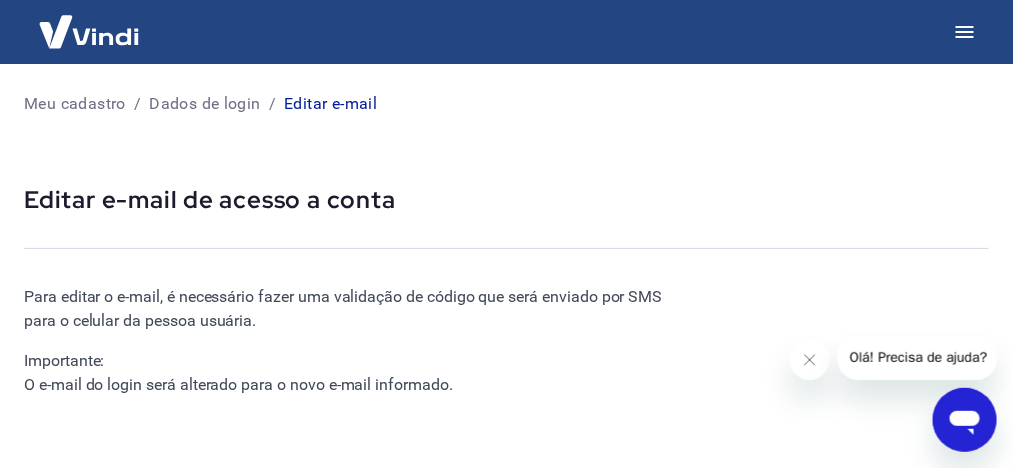 click on "Editar e-mail" at bounding box center [330, 104] 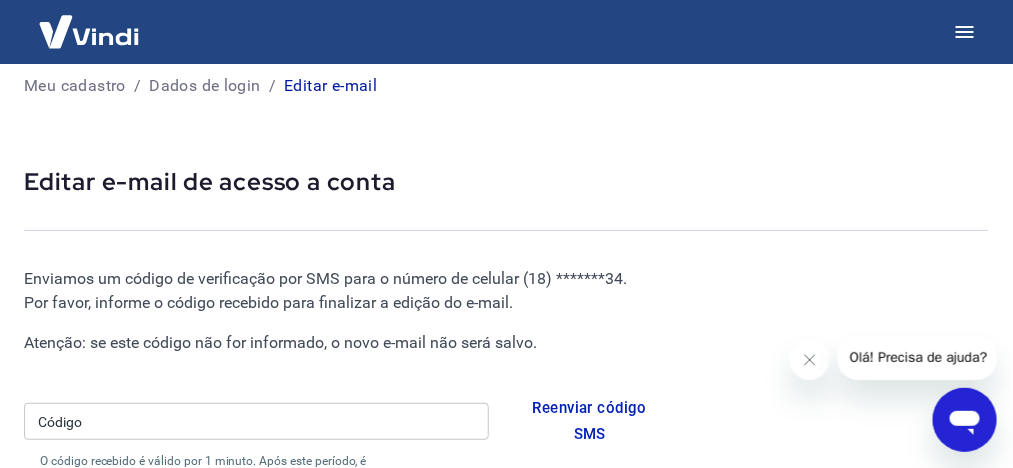 scroll, scrollTop: 0, scrollLeft: 0, axis: both 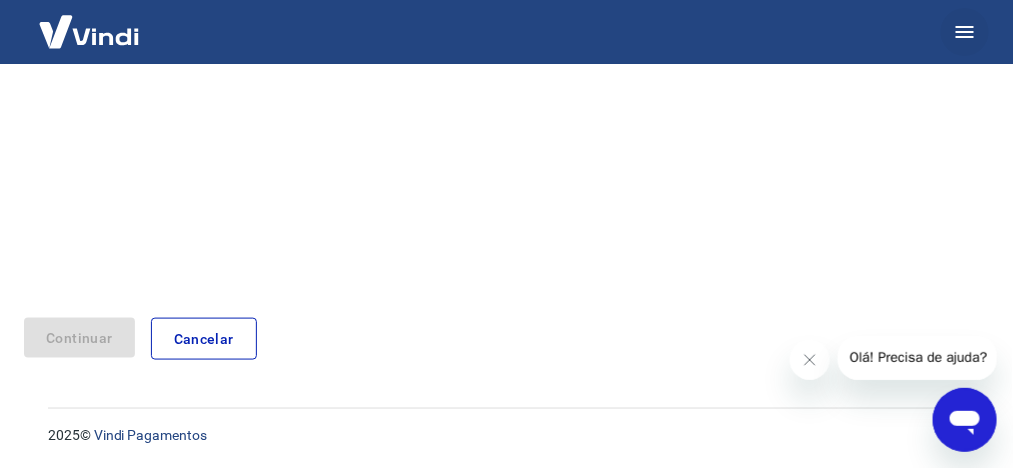 click 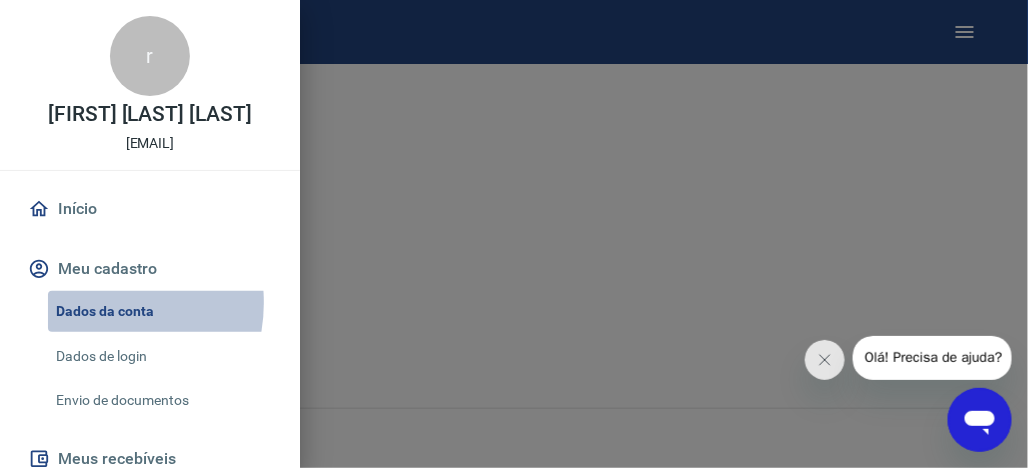 click on "Dados da conta" at bounding box center [162, 311] 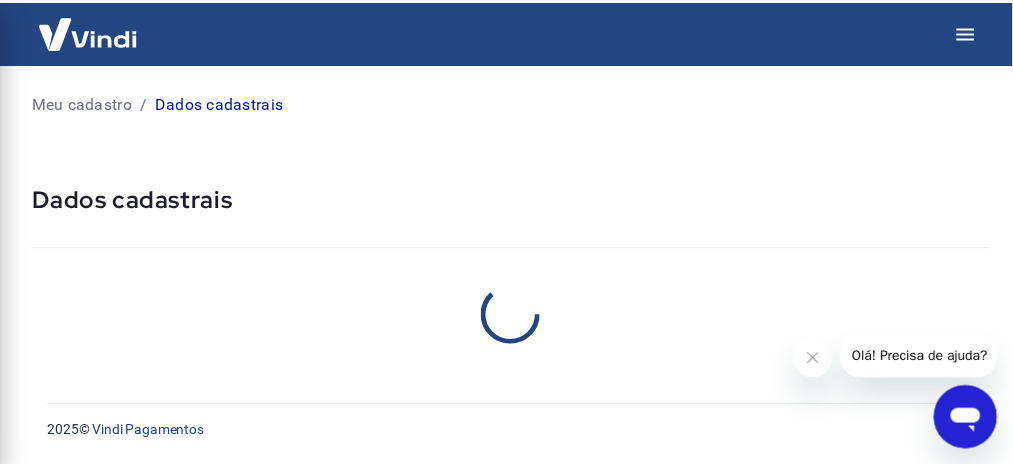 scroll, scrollTop: 0, scrollLeft: 0, axis: both 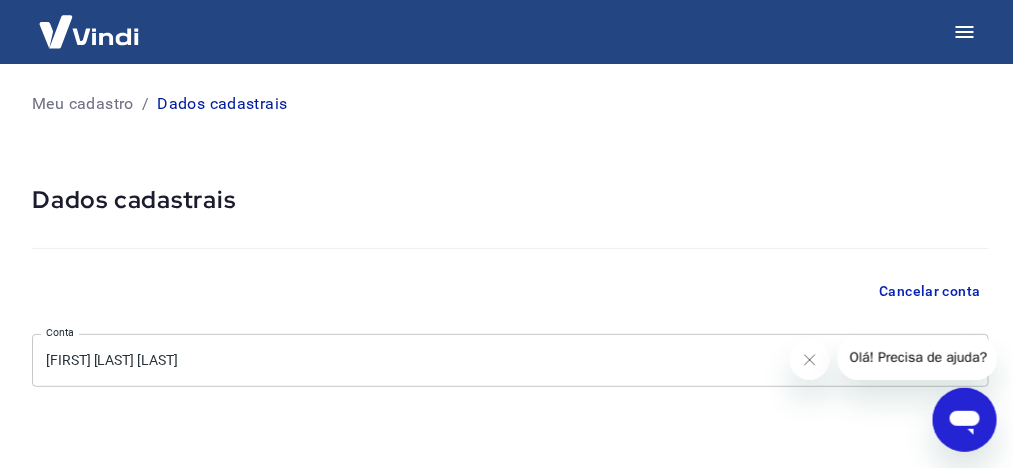 select on "SP" 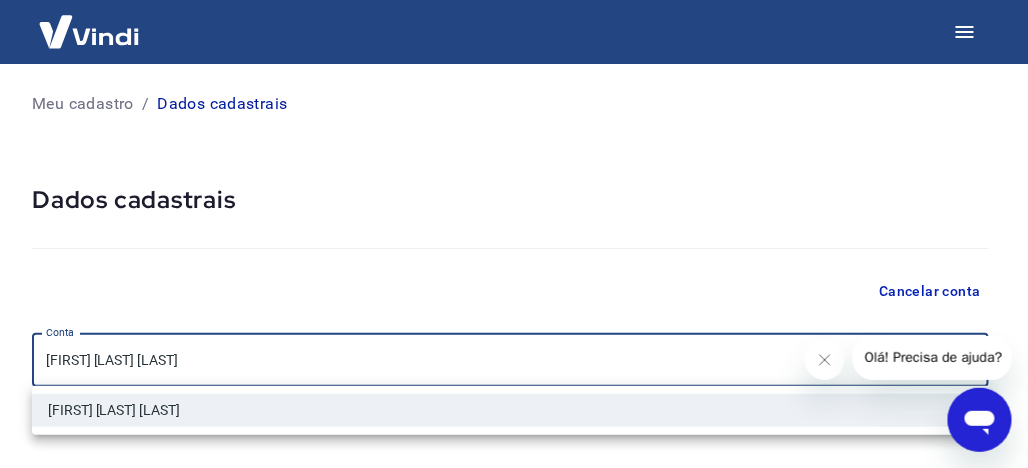 click on "Meu cadastro / Dados cadastrais Dados cadastrais Cancelar conta Conta Ana Claudia Lacerda Martineli [object Object] Conta Pessoa titular Conta bancária Nome da pessoa titular Ana Claudia Lacerda Martineli Nome da pessoa titular CPF da pessoa titular 273.518.838-82 CPF da pessoa titular Atenção! Seus recebimentos podem ficar temporariamente bloqueados se o nome da pessoa titular for editado. Isso ocorre devido a uma rápida validação automática que fazemos do novo nome informado como medida de segurança para garantir a autenticidade da pessoa titular da conta. Em alguns casos, poderá ser solicitado que você envie um documento para comprovação.
Após o novo nome ser validado, os recebimentos serão desbloqueados e a conta poderá continuar operando normalmente na Vindi. Salvar Cancelar Endereço CEP 16075-055 CEP Rua Rua Professor João Evangelista da Costa Rua Número 738 Número Complemento Complemento Bairro Planalto Bairro Cidade Araçatuba Cidade Estado Acre Alagoas Amapá Amazonas Bahia Ceará" at bounding box center [514, 234] 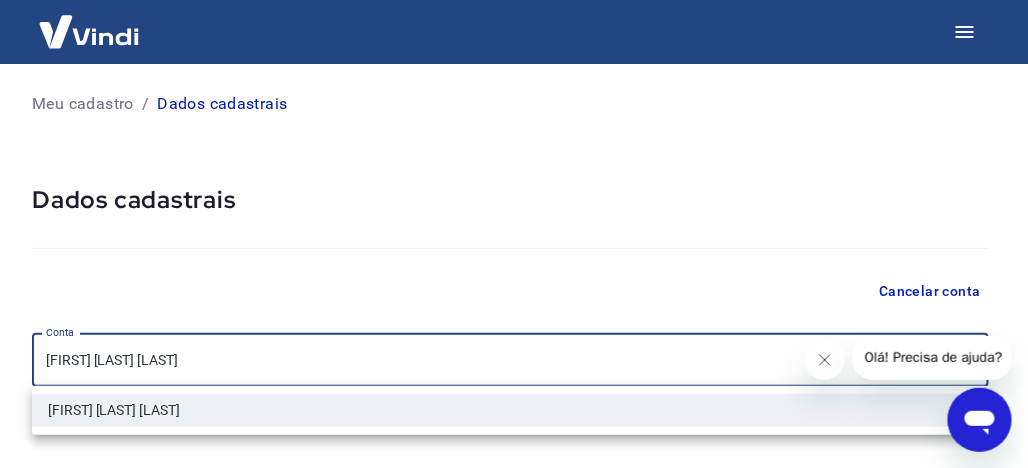 click 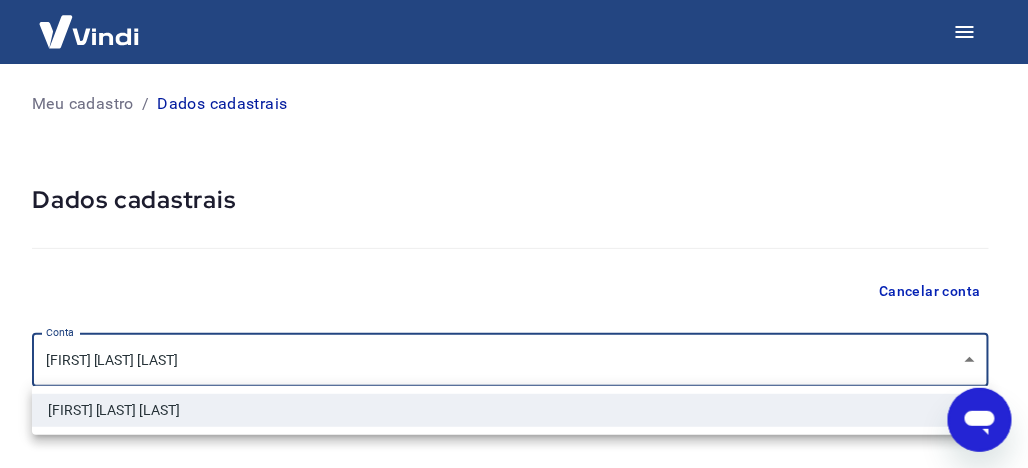 click at bounding box center [514, 234] 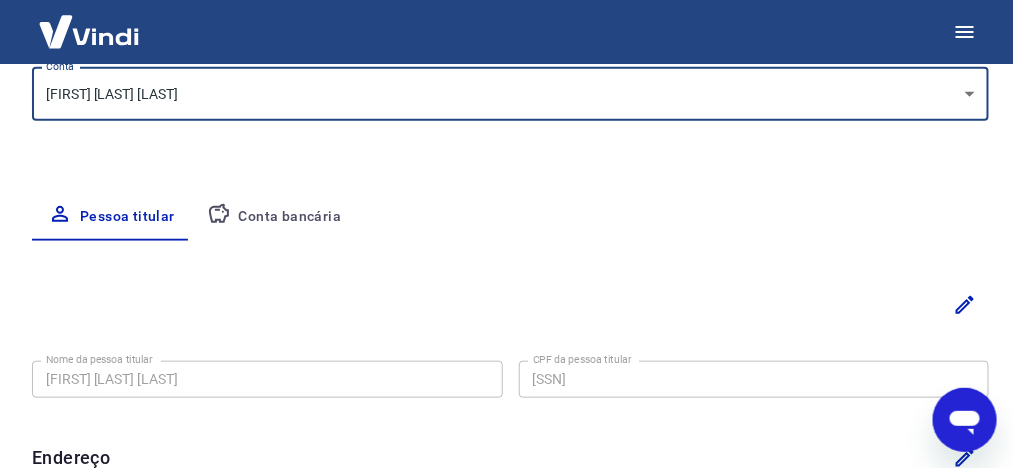 scroll, scrollTop: 300, scrollLeft: 0, axis: vertical 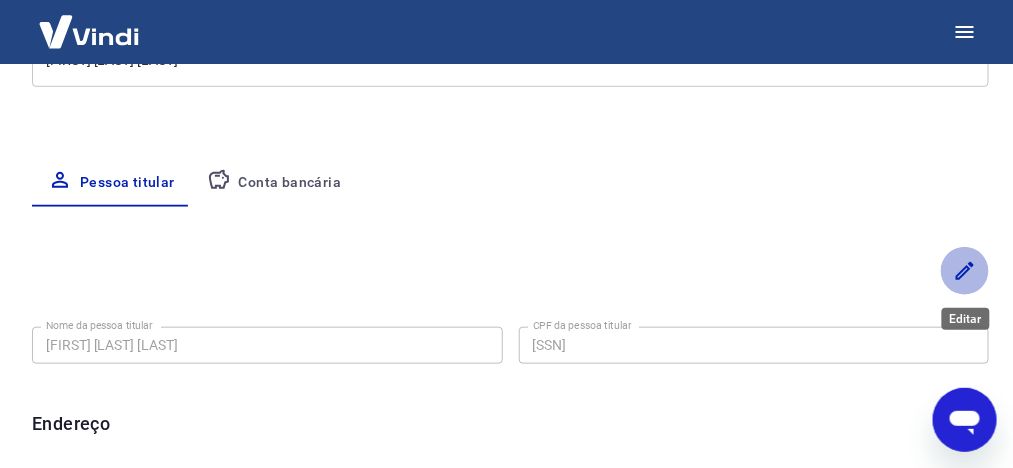 click 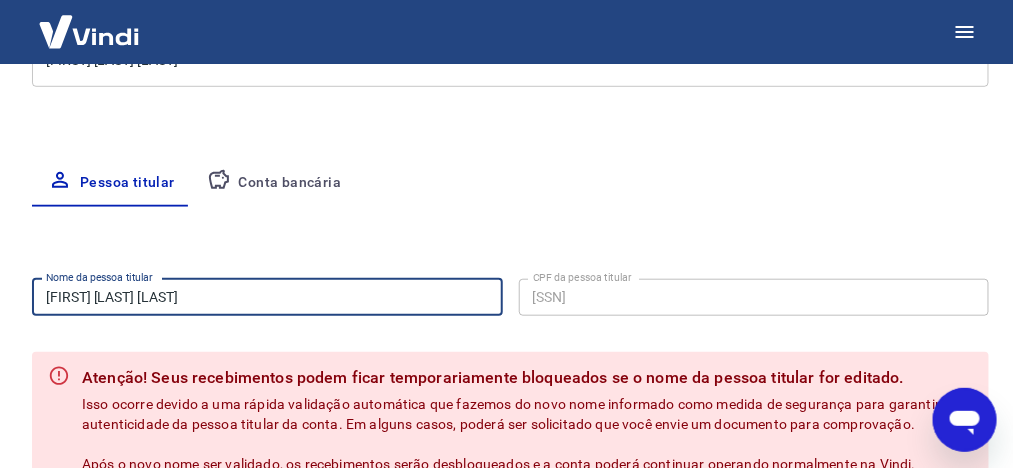 click on "Ana Claudia Lacerda Martineli" at bounding box center (267, 297) 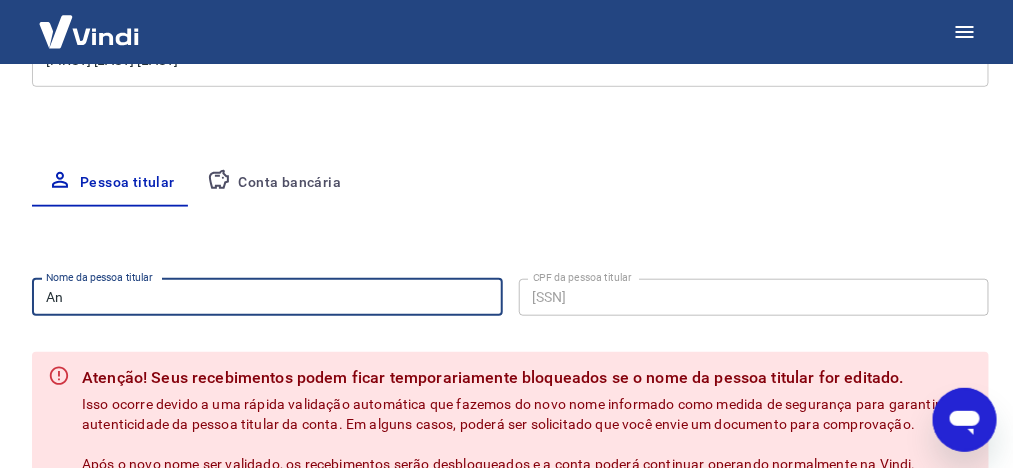 type on "A" 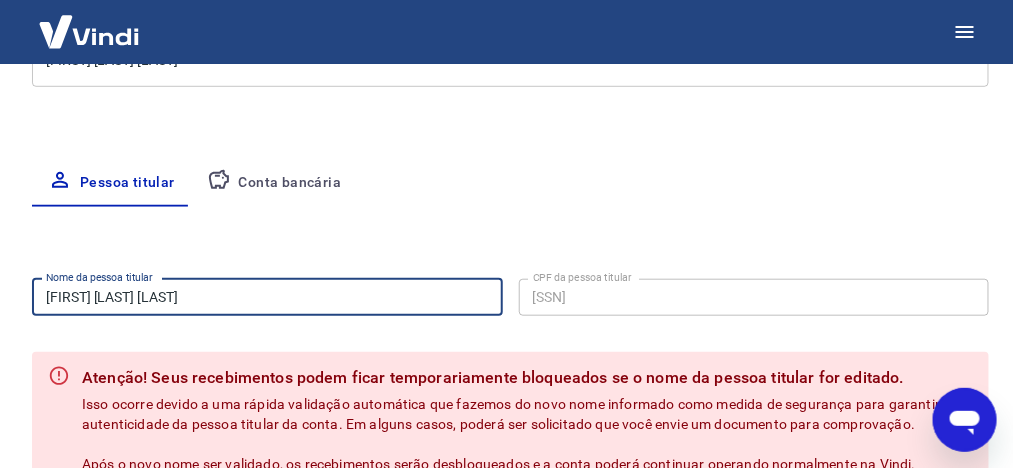 type on "ridavo jose dos santos" 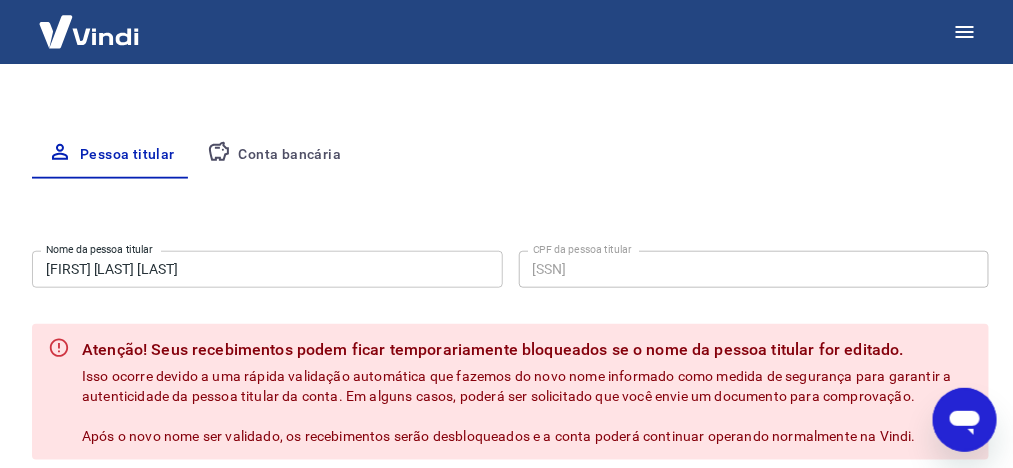 scroll, scrollTop: 300, scrollLeft: 0, axis: vertical 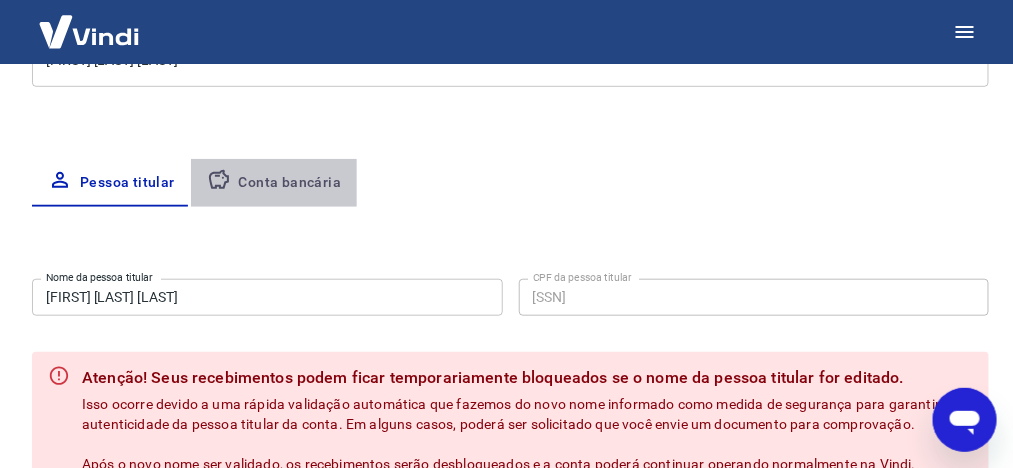 drag, startPoint x: 628, startPoint y: 294, endPoint x: 296, endPoint y: 185, distance: 349.43527 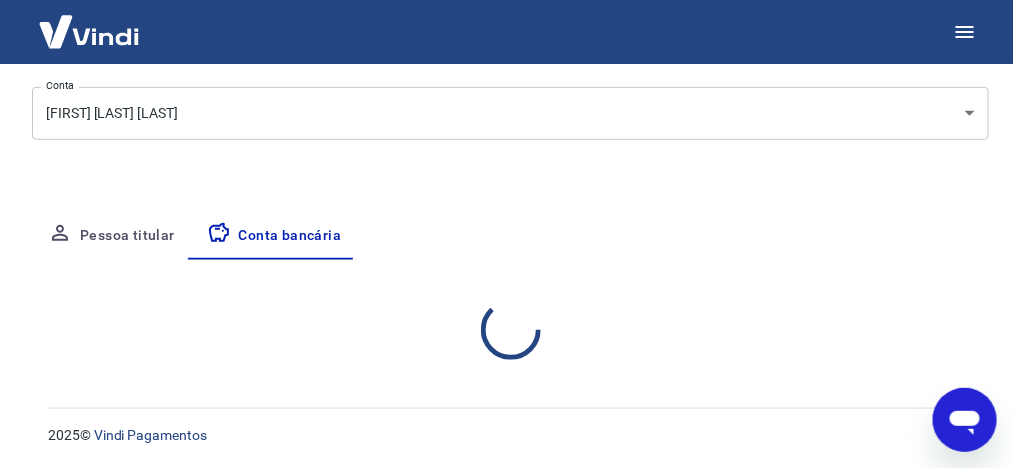 select on "1" 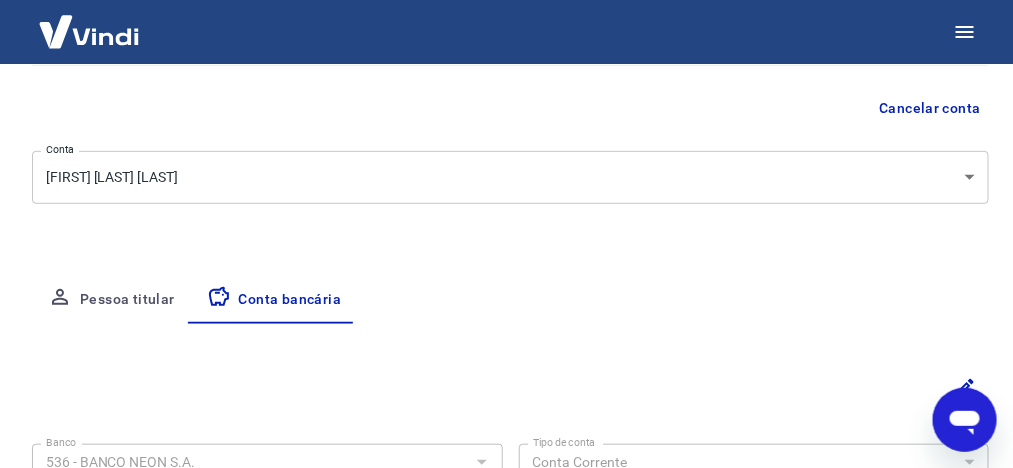 scroll, scrollTop: 151, scrollLeft: 0, axis: vertical 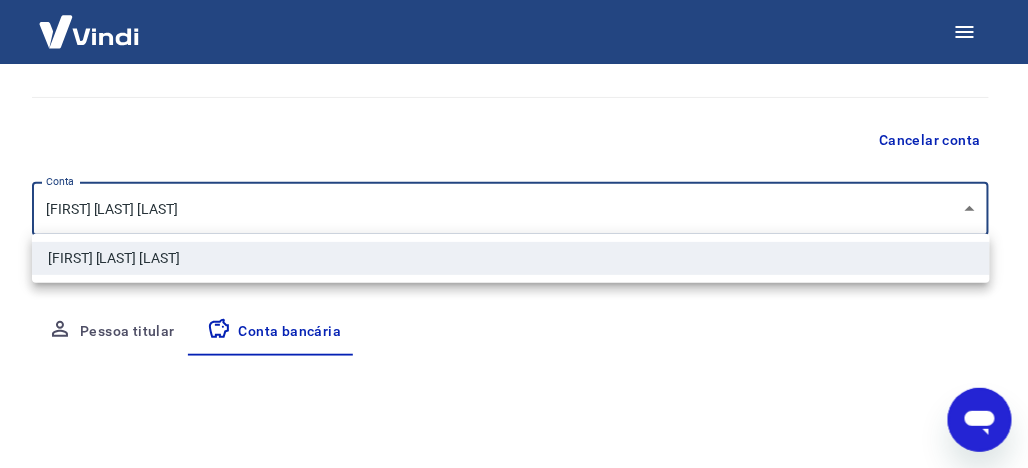 click on "Meu cadastro / Dados cadastrais Dados cadastrais Cancelar conta Conta Ana Claudia Lacerda Martineli [object Object] Conta Pessoa titular Conta bancária Banco 536 - BANCO NEON S.A. Banco Tipo de conta Conta Corrente Conta Poupança Tipo de conta Agência (sem dígito) 0655 Agência (sem dígito) Conta (sem dígito) 37460580 Conta (sem dígito) Dígito da conta 7 Dígito da conta Se o dígito for x, use 0 (zero) Atenção Ao cadastrar uma nova conta bancária, faremos um crédito de valor simbólico na conta bancária informada. Este crédito é apenas para verificação de segurança e será feito automaticamente após a alteração da conta. Salvar Cancelar 2025  ©   Vindi Pagamentos Ana Claudia Lacerda Martineli" at bounding box center (514, 83) 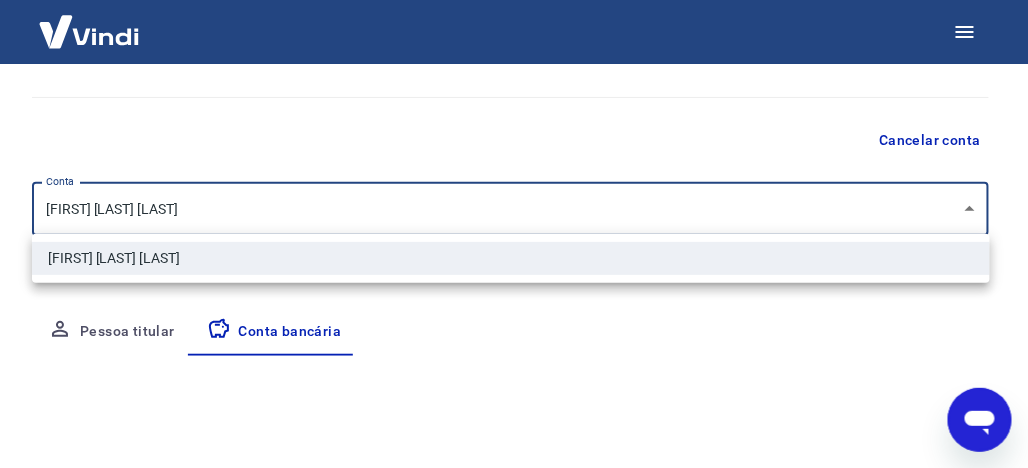click at bounding box center [514, 234] 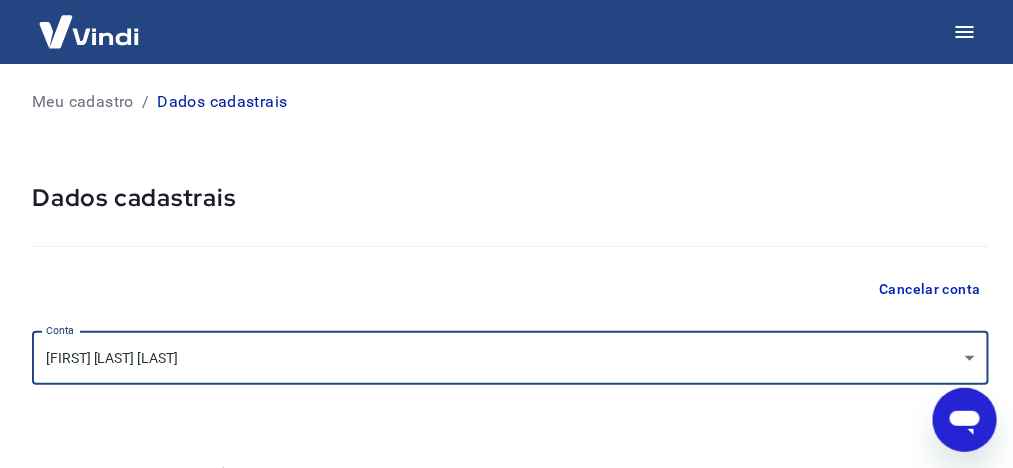 scroll, scrollTop: 0, scrollLeft: 0, axis: both 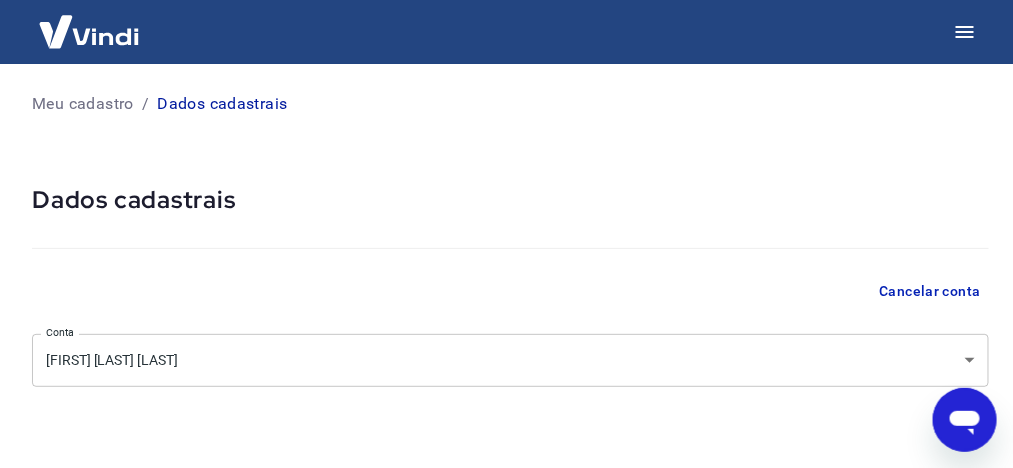 click on "Dados cadastrais" at bounding box center (222, 104) 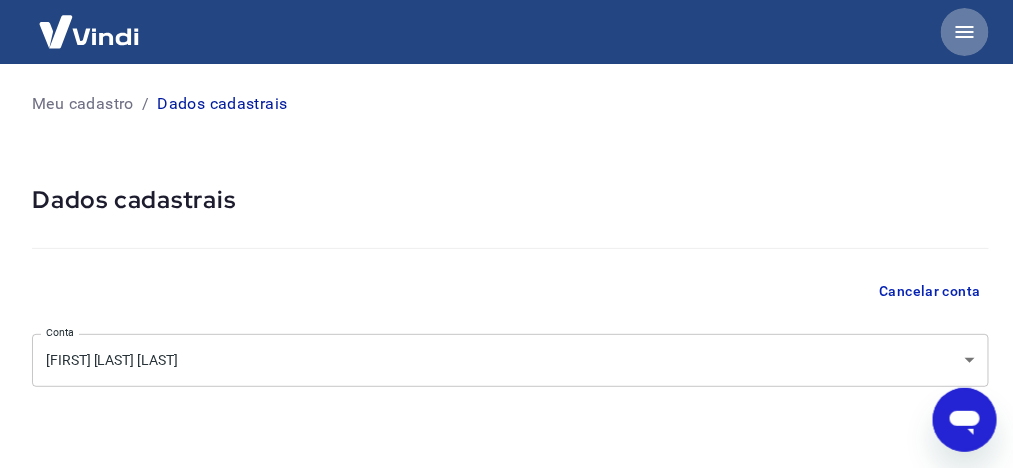 click 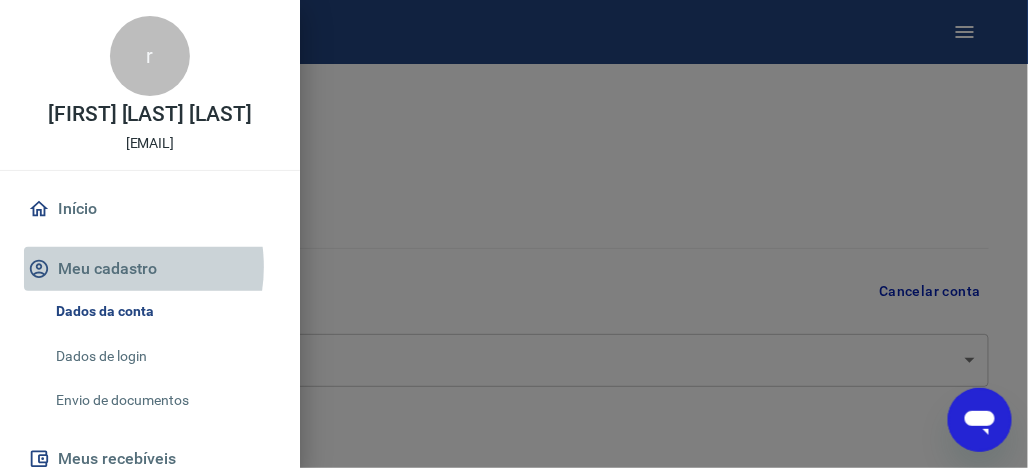 click on "Meu cadastro" at bounding box center (150, 269) 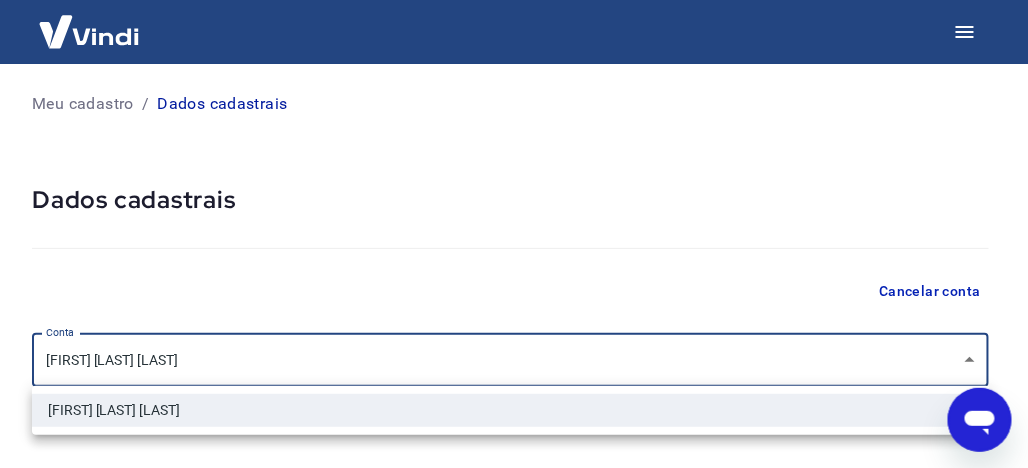 click on "Meu cadastro / Dados cadastrais Dados cadastrais Cancelar conta Conta Ana Claudia Lacerda Martineli [object Object] Conta Pessoa titular Conta bancária Banco 536 - BANCO NEON S.A. Banco Tipo de conta Conta Corrente Conta Poupança Tipo de conta Agência (sem dígito) 0655 Agência (sem dígito) Conta (sem dígito) 37460580 Conta (sem dígito) Dígito da conta 7 Dígito da conta Se o dígito for x, use 0 (zero) Atenção Ao cadastrar uma nova conta bancária, faremos um crédito de valor simbólico na conta bancária informada. Este crédito é apenas para verificação de segurança e será feito automaticamente após a alteração da conta. Salvar Cancelar 2025  ©   Vindi Pagamentos Ana Claudia Lacerda Martineli" at bounding box center [514, 234] 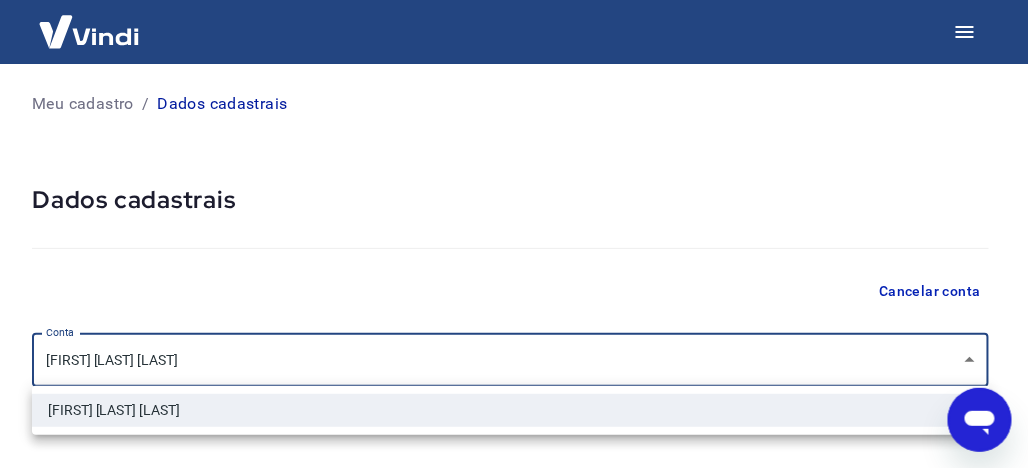 click at bounding box center (514, 234) 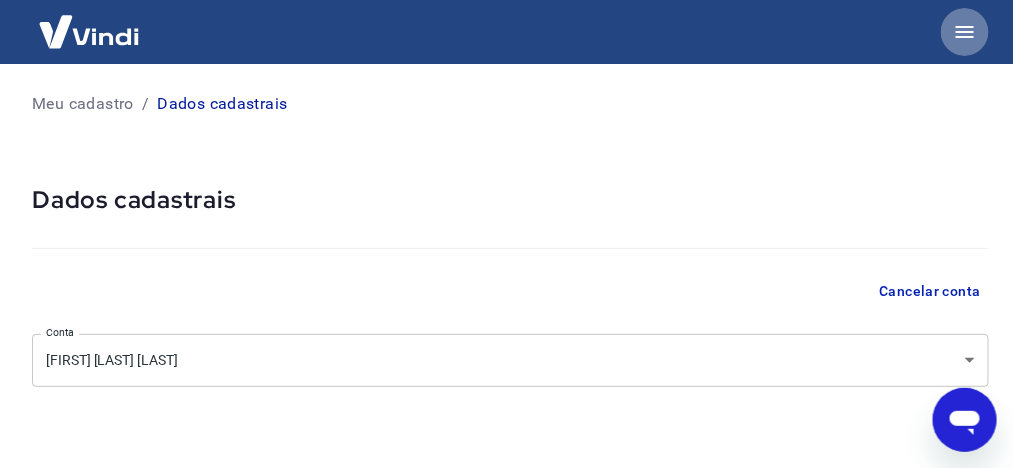 click 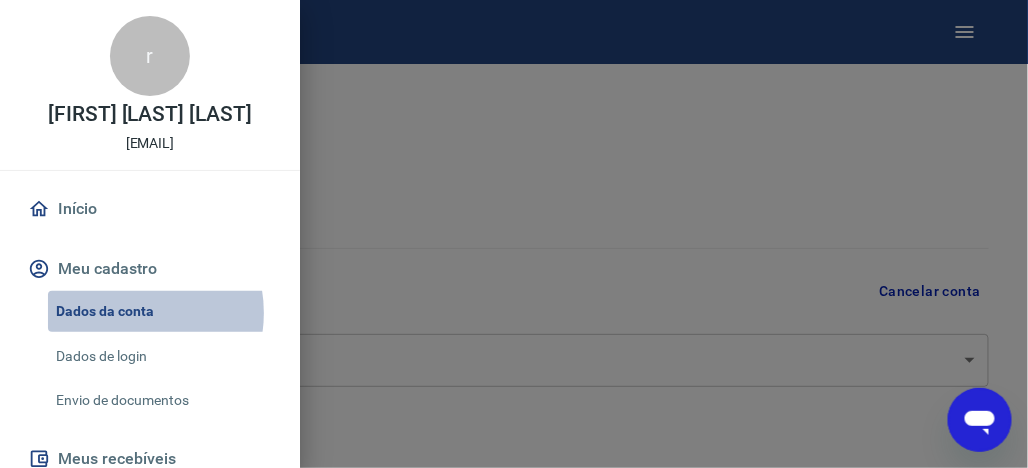 click on "Dados da conta" at bounding box center [162, 311] 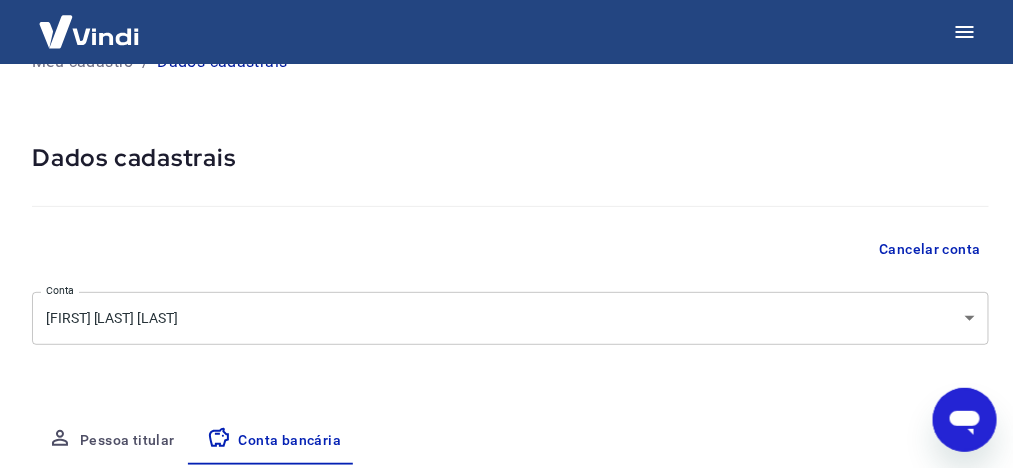 scroll, scrollTop: 0, scrollLeft: 0, axis: both 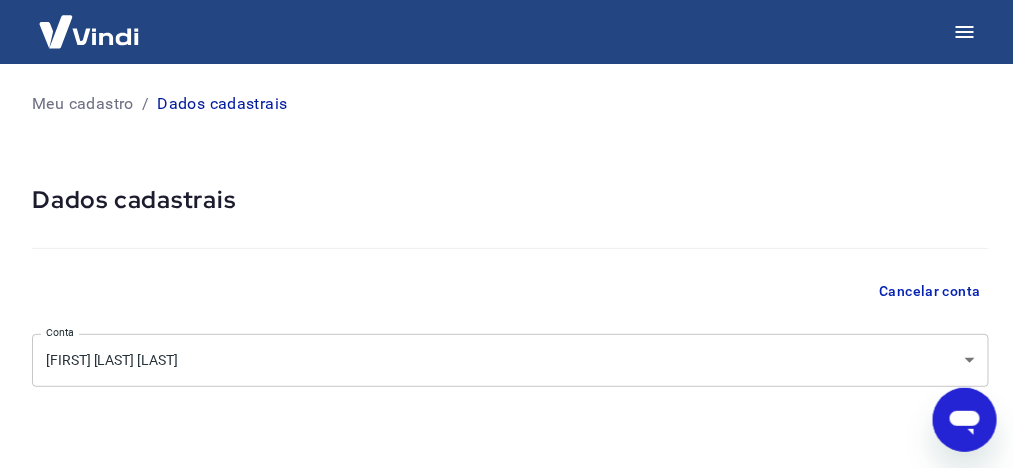 click on "Meu cadastro" at bounding box center (83, 104) 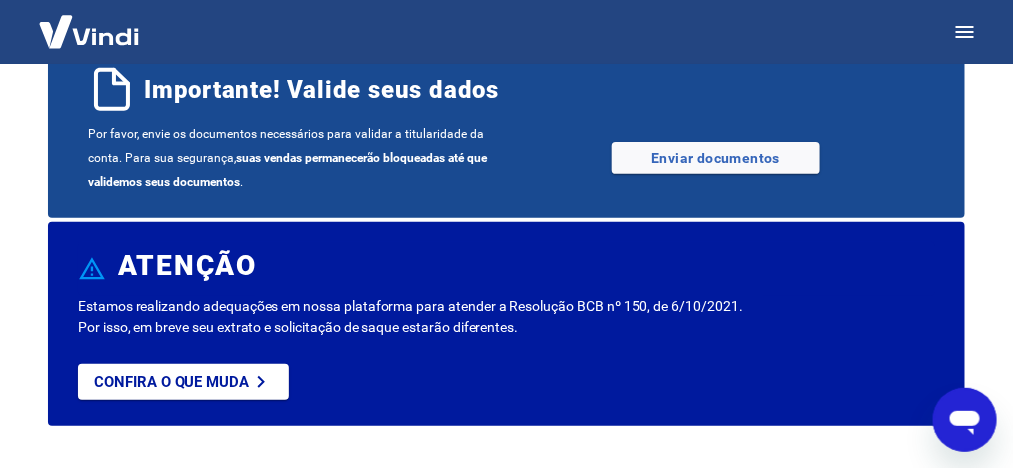 scroll, scrollTop: 100, scrollLeft: 0, axis: vertical 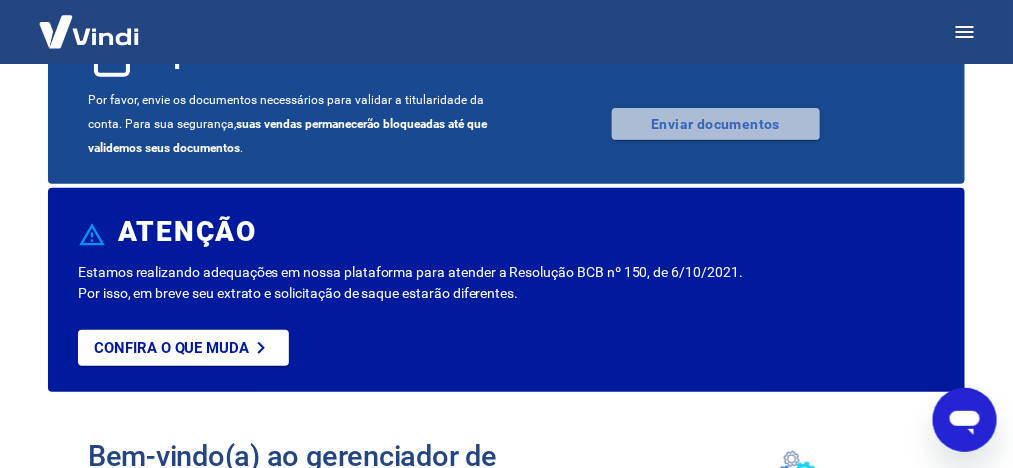 click on "Enviar documentos" at bounding box center [716, 124] 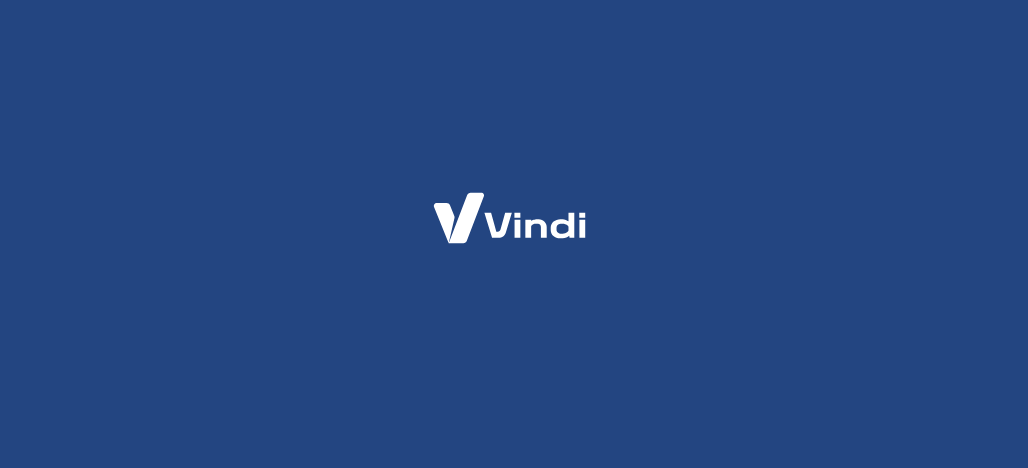 scroll, scrollTop: 0, scrollLeft: 0, axis: both 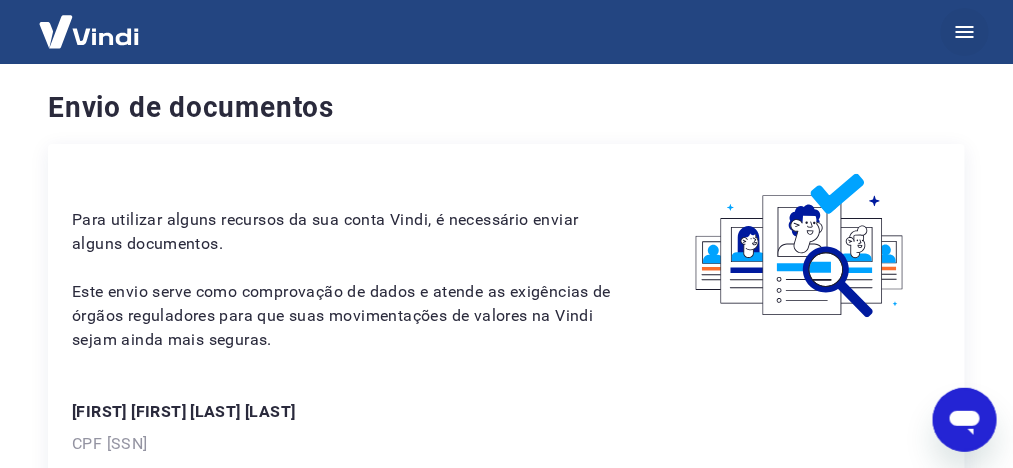 click 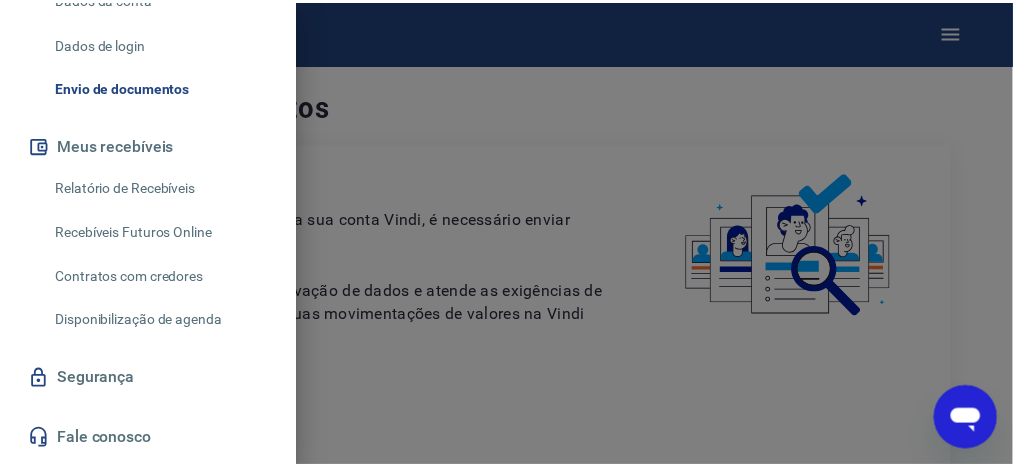 scroll, scrollTop: 265, scrollLeft: 0, axis: vertical 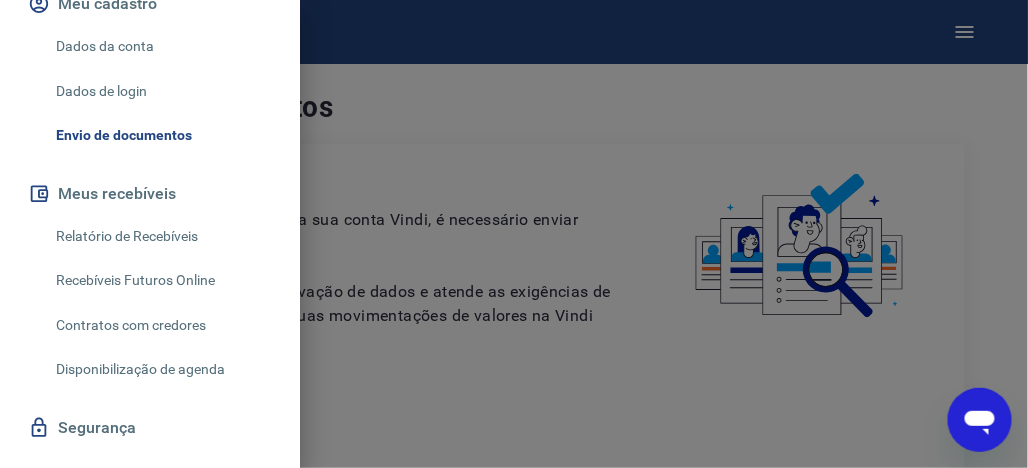 click on "Envio de documentos" at bounding box center (162, 135) 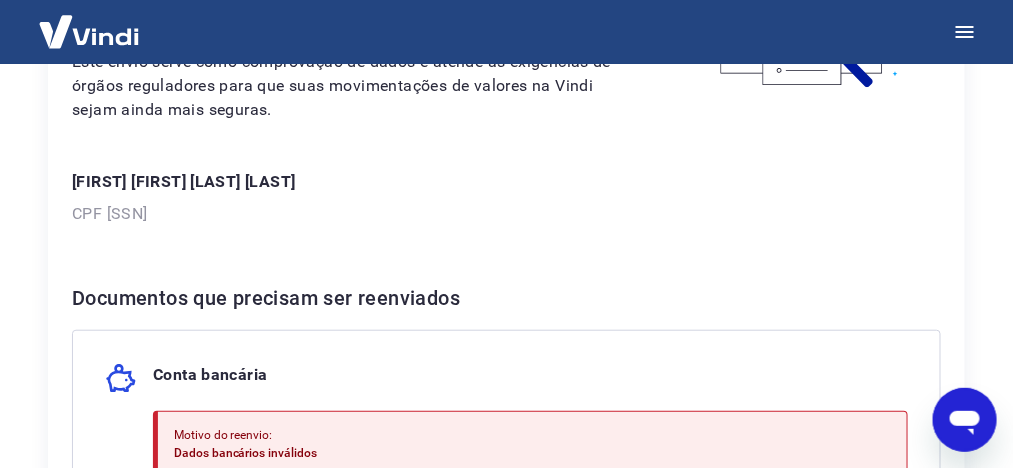 scroll, scrollTop: 300, scrollLeft: 0, axis: vertical 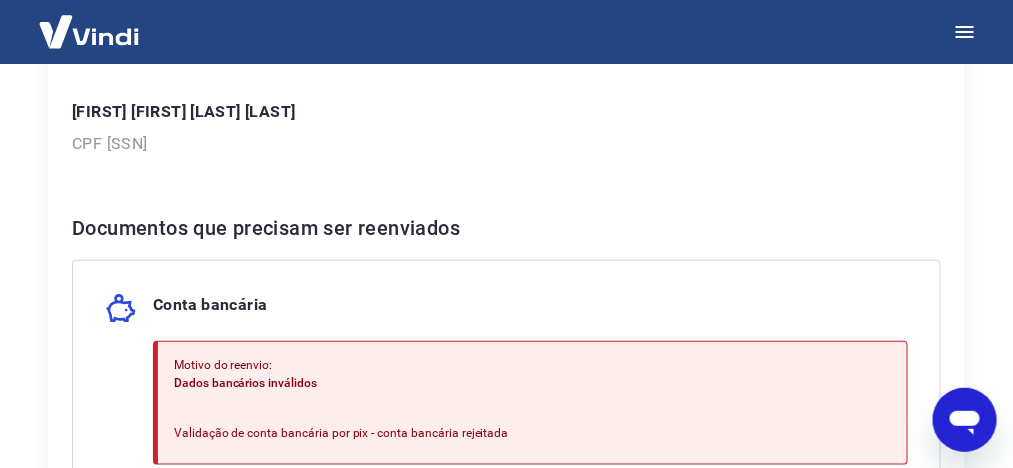 click on "CPF [SSN]" at bounding box center (506, 144) 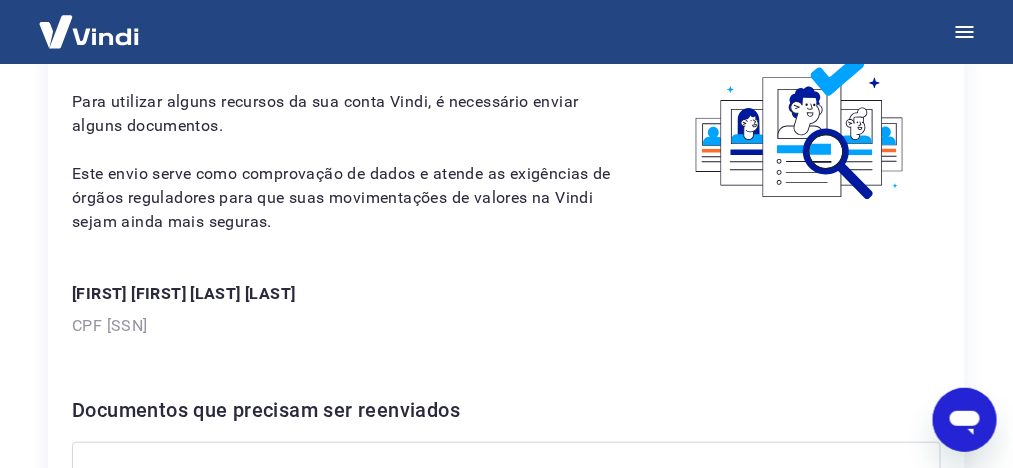 scroll, scrollTop: 0, scrollLeft: 0, axis: both 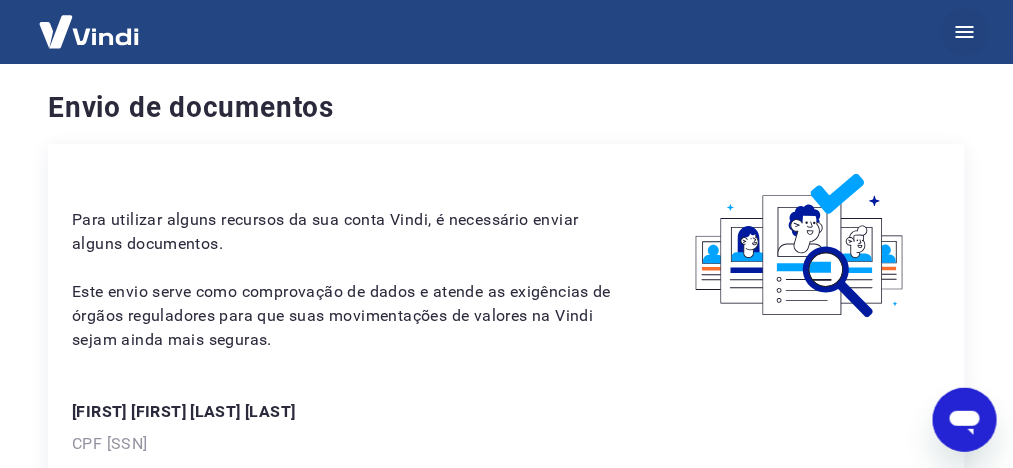 click 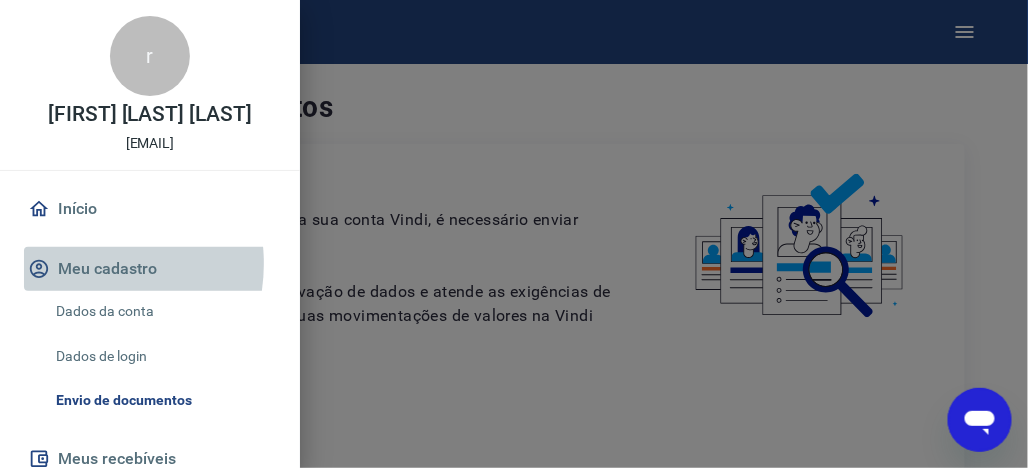 click on "Meu cadastro" at bounding box center (150, 269) 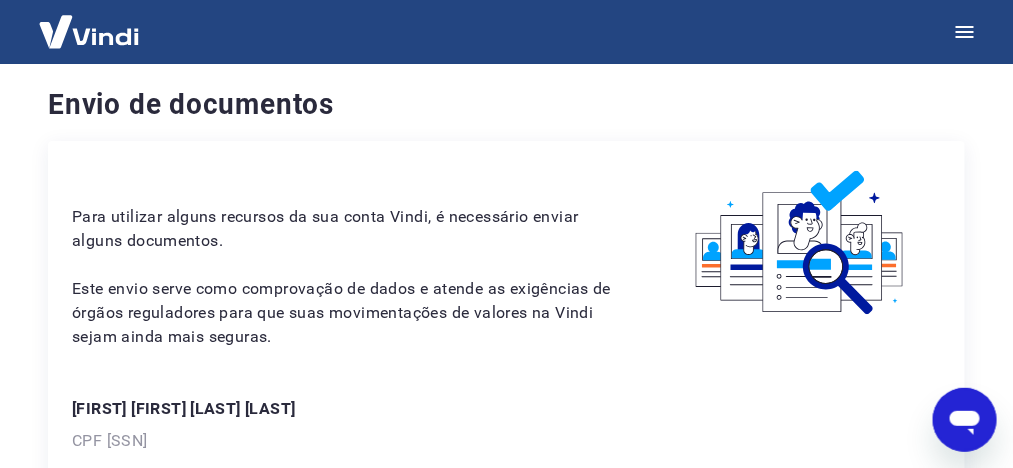 scroll, scrollTop: 0, scrollLeft: 0, axis: both 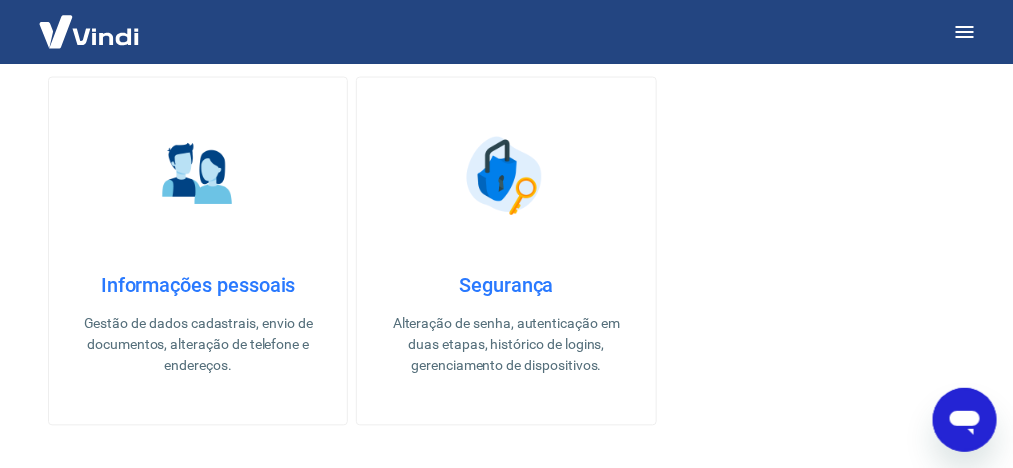 click on "Informações pessoais" at bounding box center (198, 286) 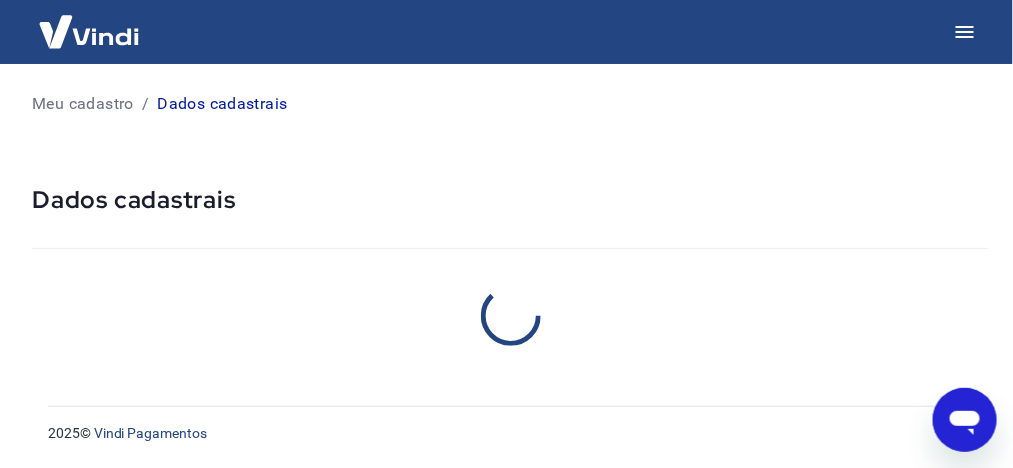 scroll, scrollTop: 0, scrollLeft: 0, axis: both 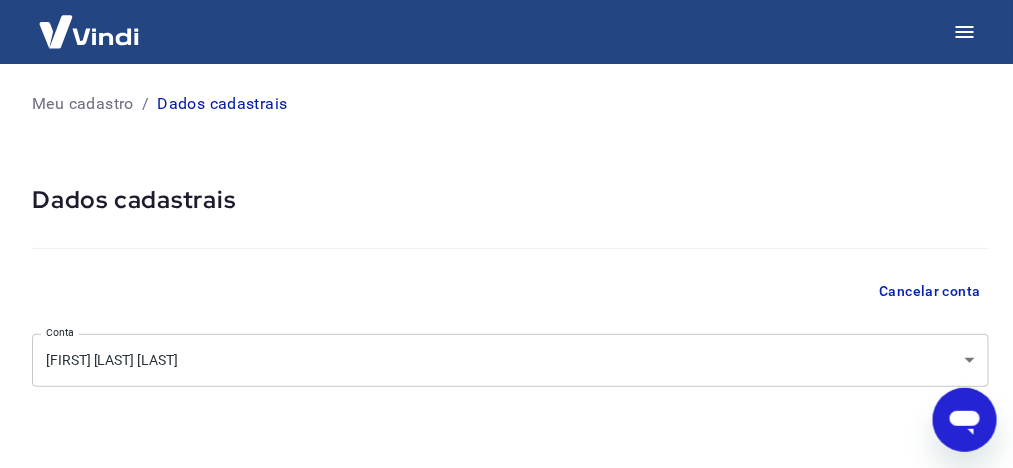 select on "SP" 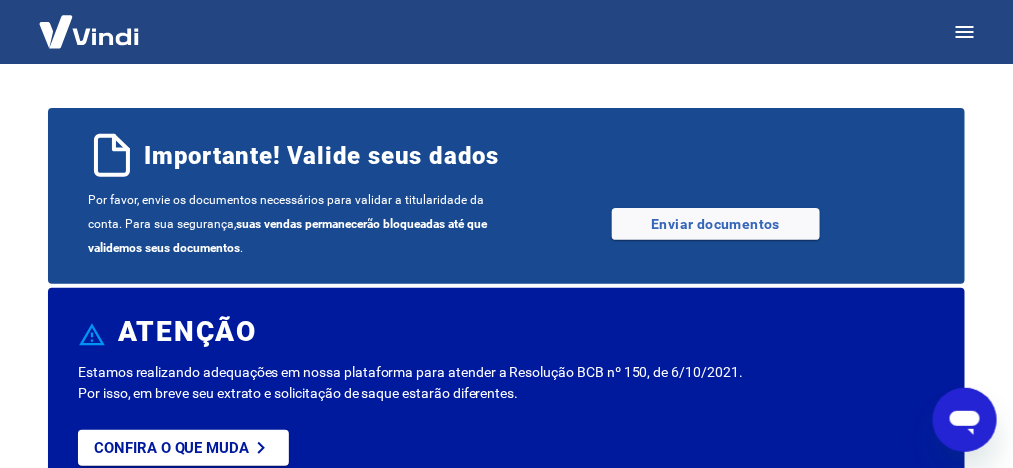 scroll, scrollTop: 100, scrollLeft: 0, axis: vertical 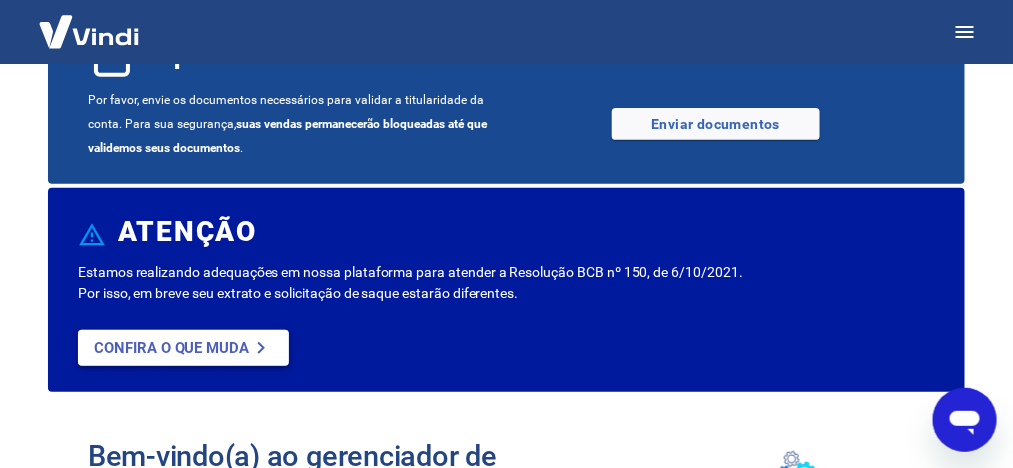 click on "Confira o que muda" at bounding box center [171, 348] 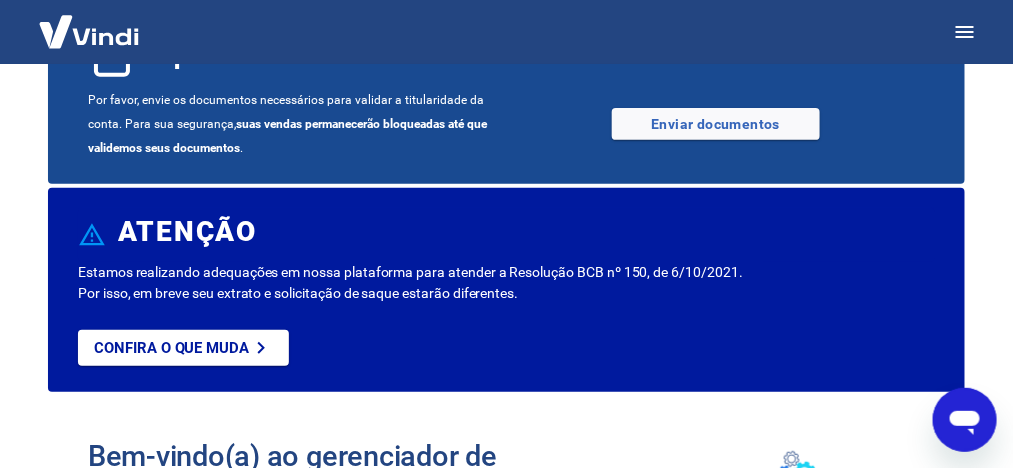 scroll, scrollTop: 0, scrollLeft: 0, axis: both 